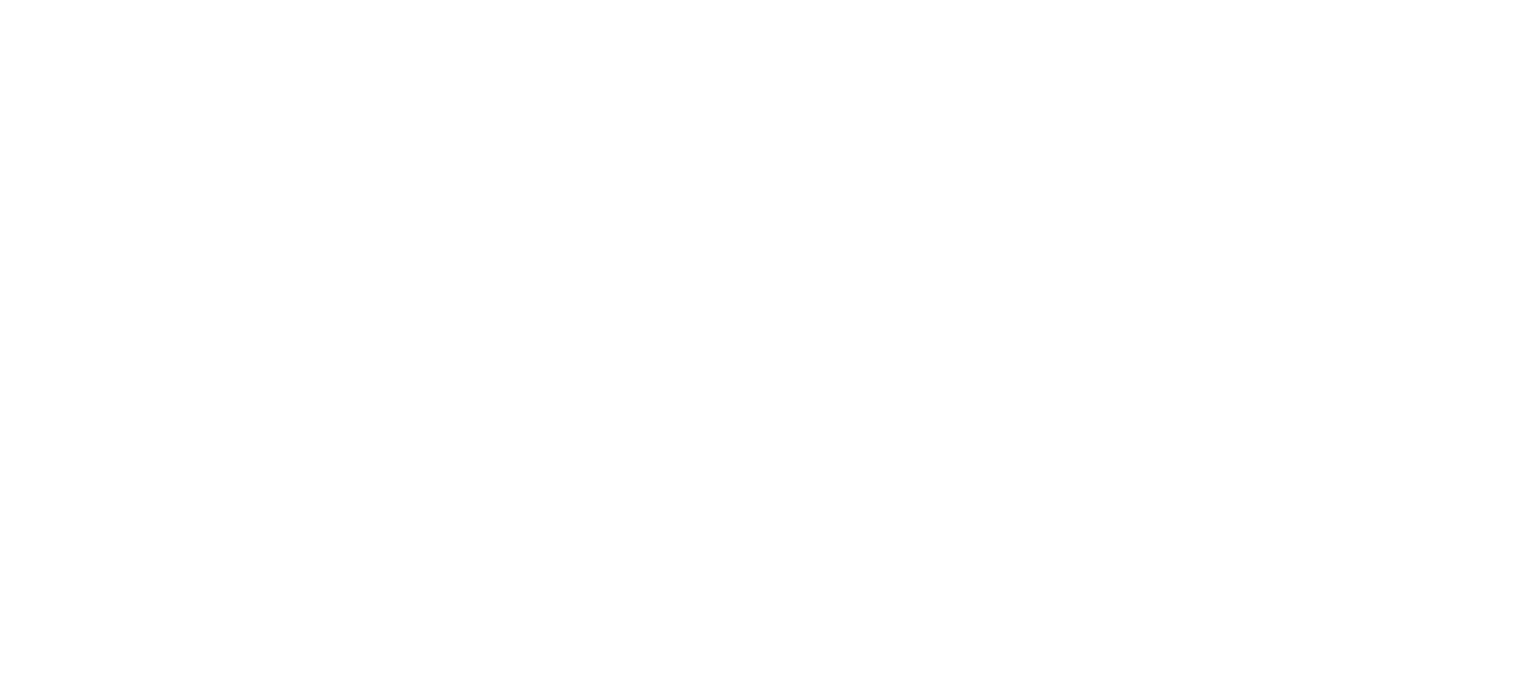 scroll, scrollTop: 0, scrollLeft: 0, axis: both 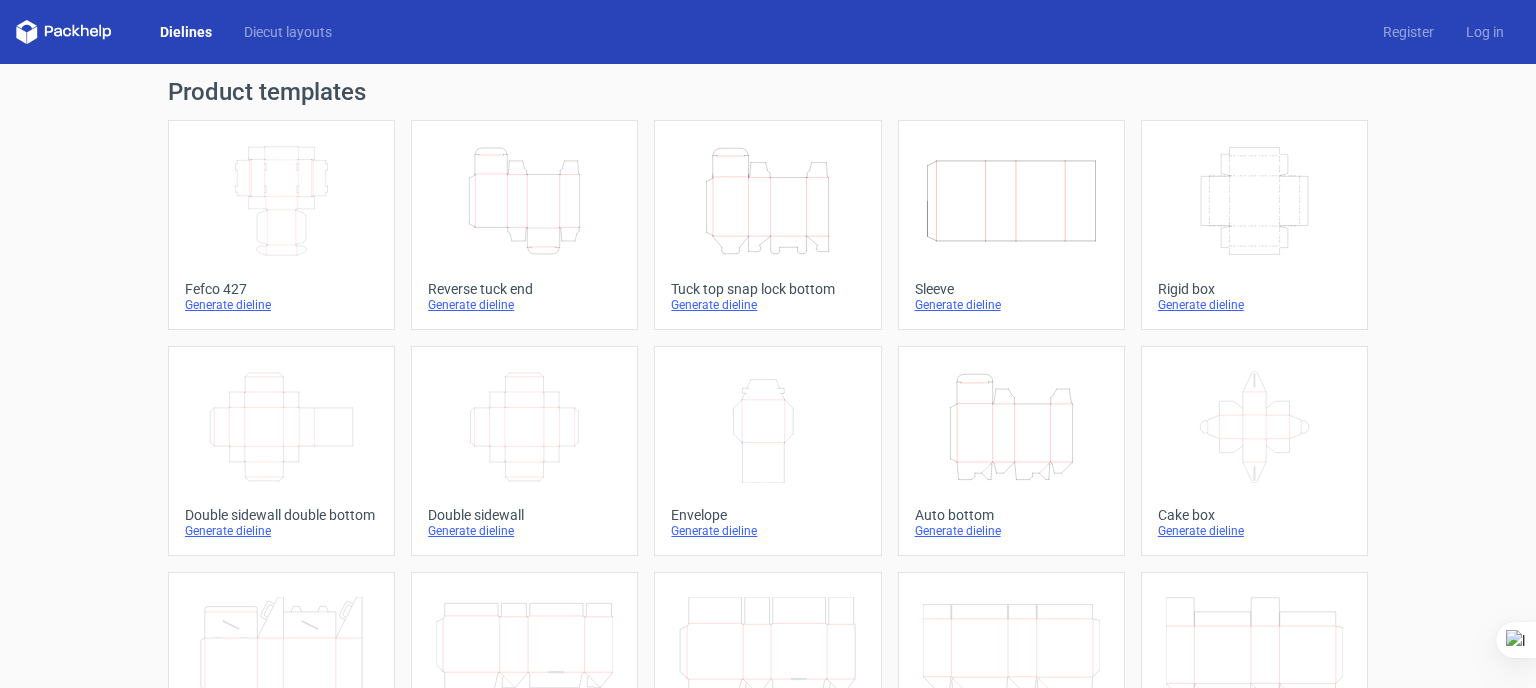 click on "Width
Depth
Height" 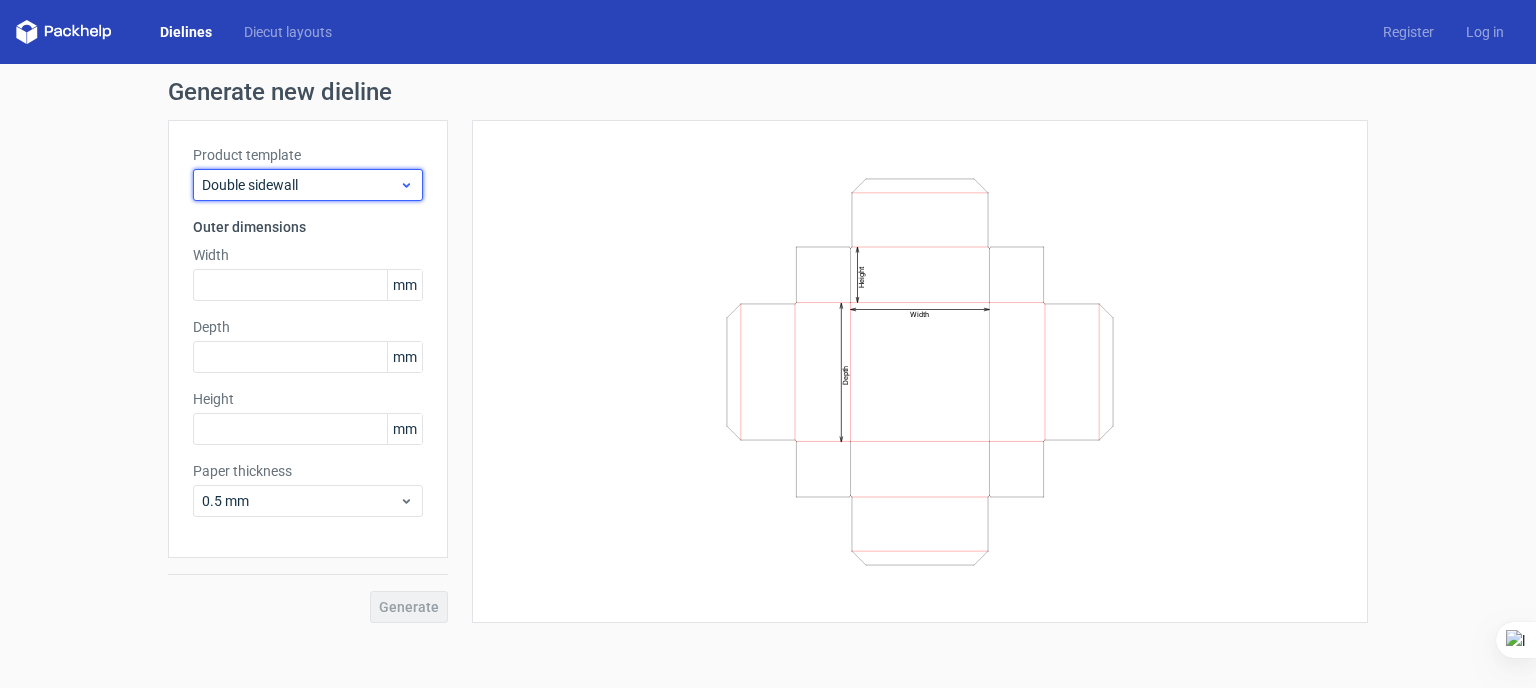 click on "Double sidewall" at bounding box center [300, 185] 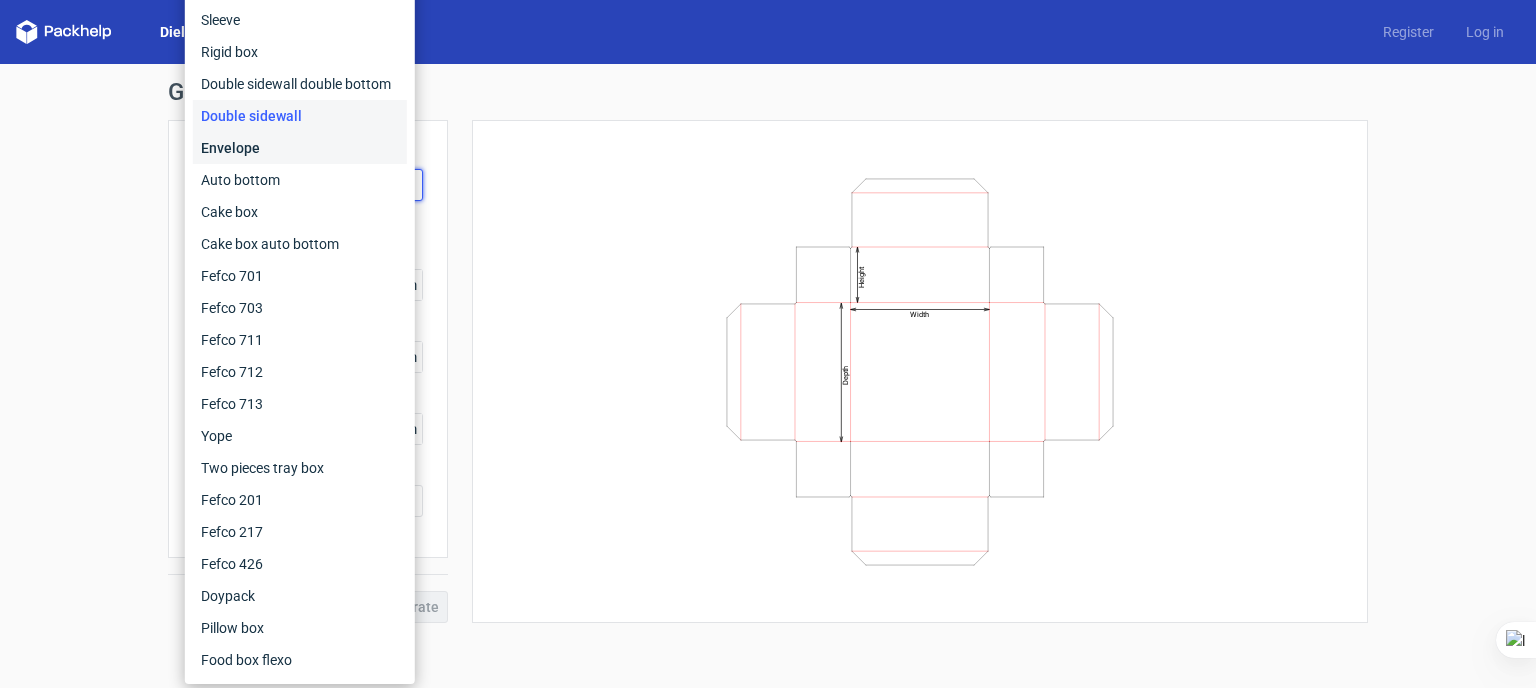click on "Envelope" at bounding box center [300, 148] 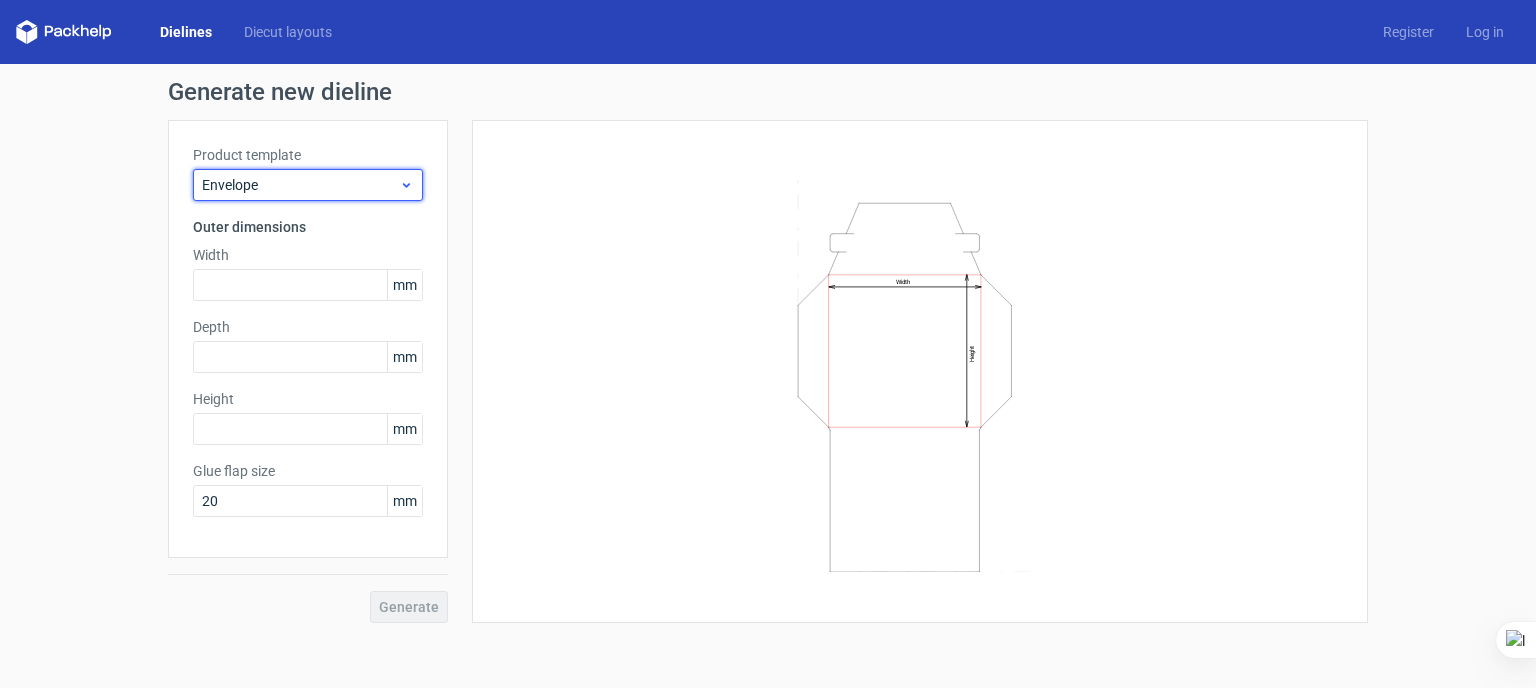 click on "Envelope" at bounding box center (300, 185) 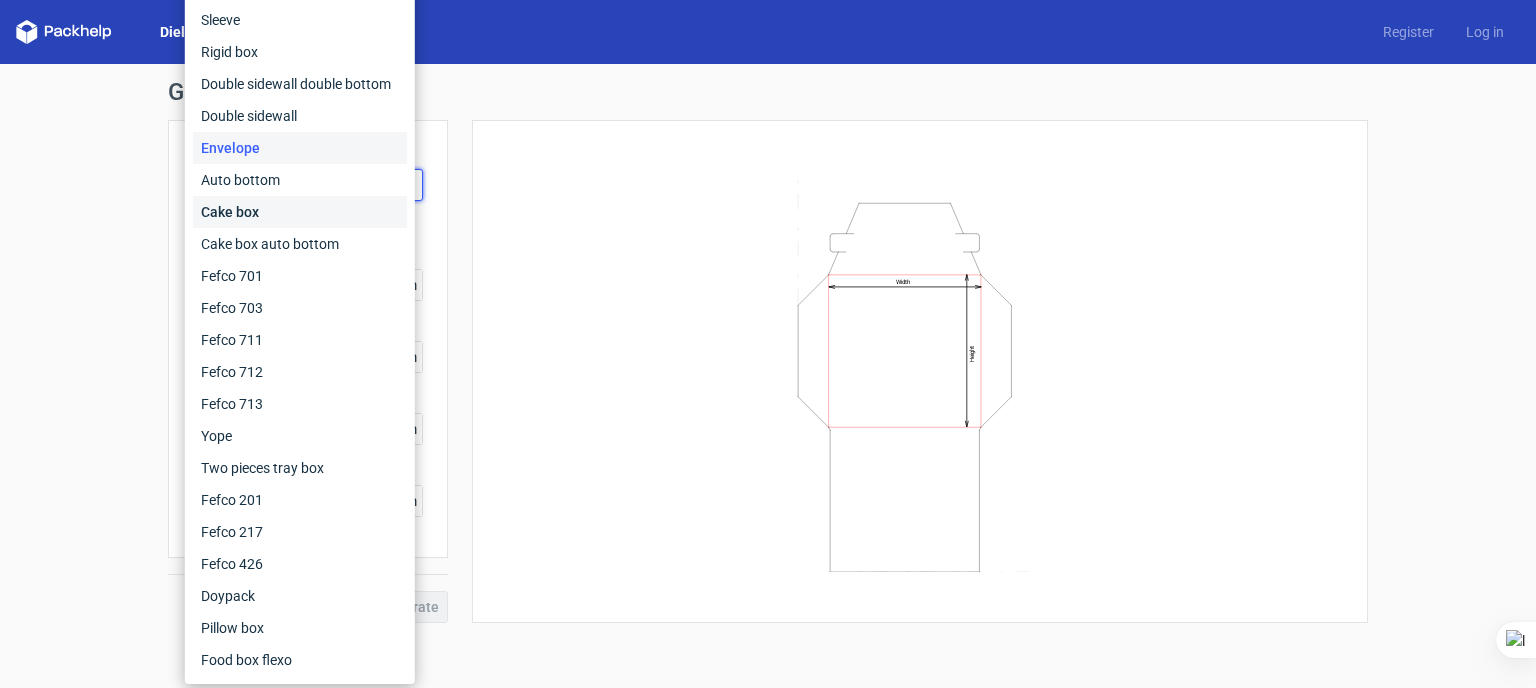 click on "Cake box" at bounding box center (300, 212) 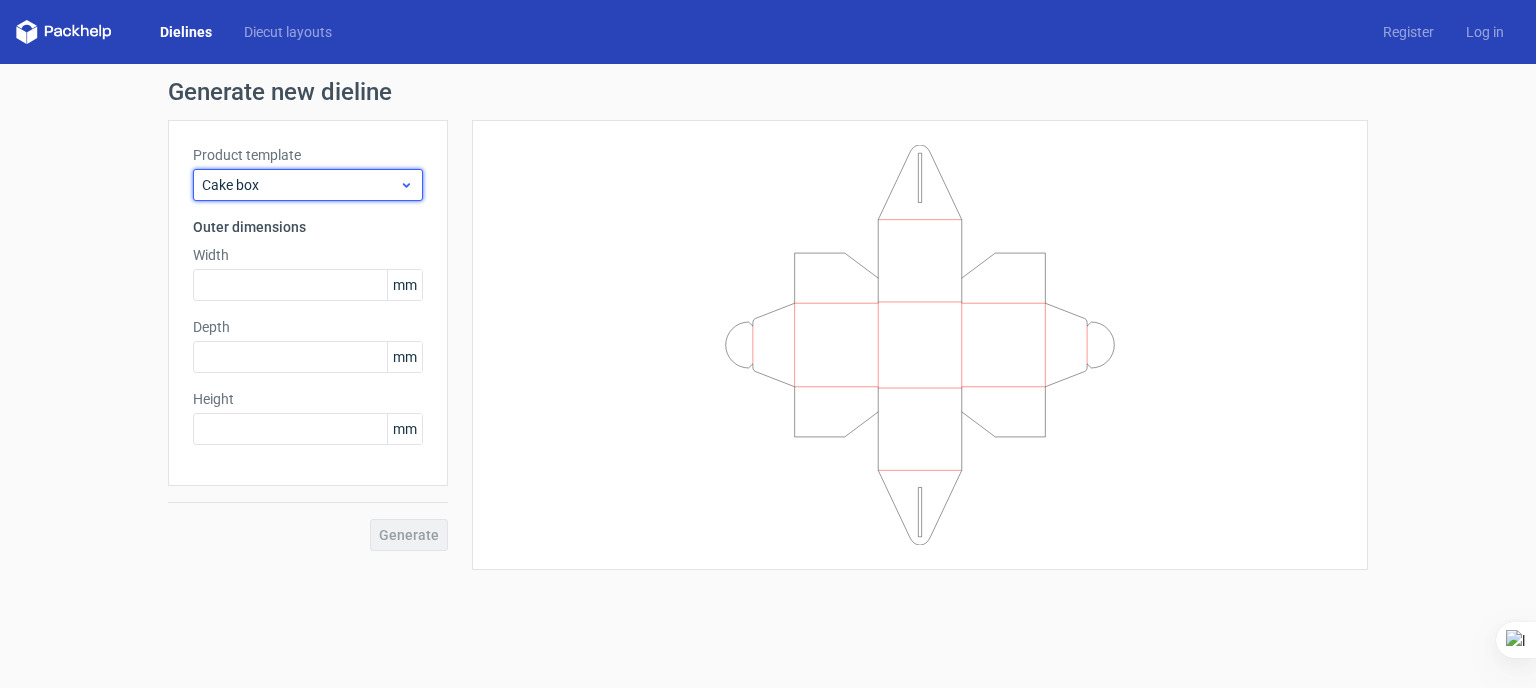 click on "Cake box" at bounding box center [300, 185] 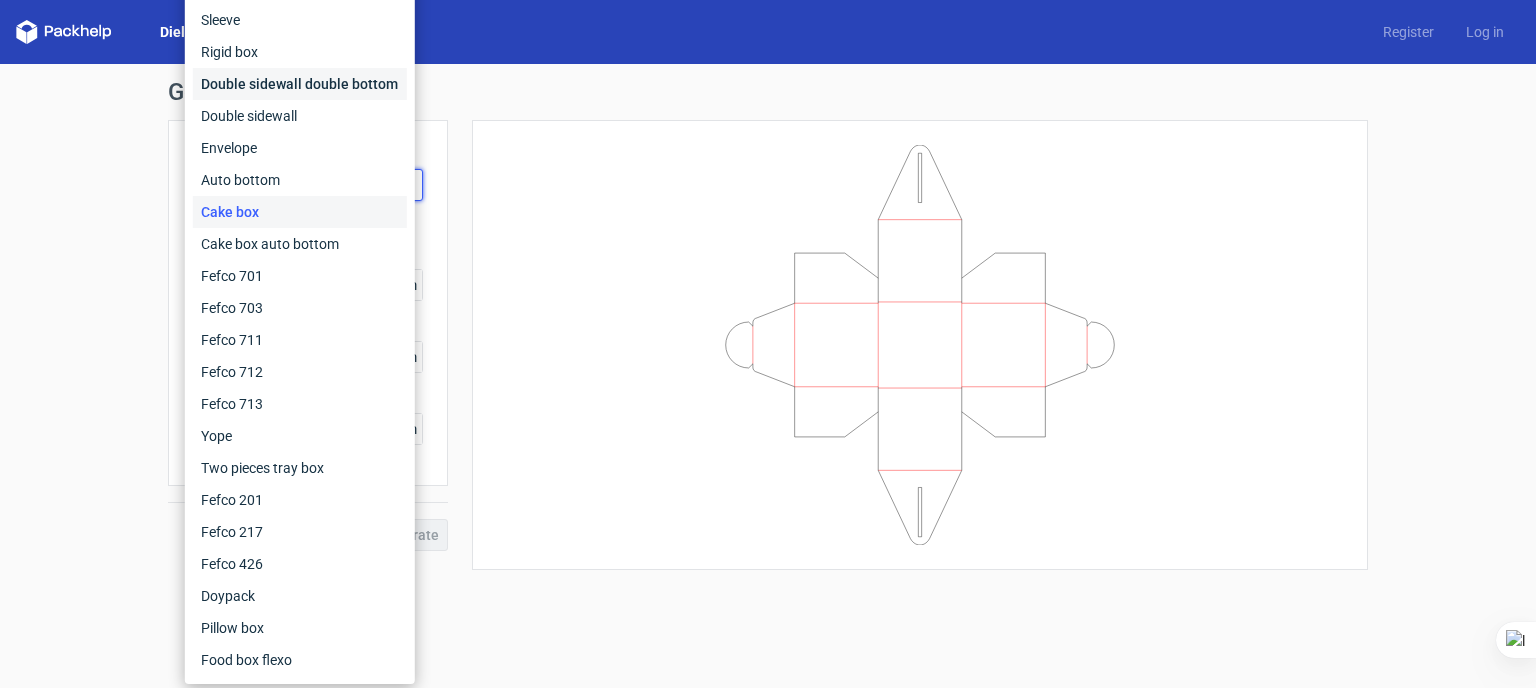 click on "Double sidewall double bottom" at bounding box center [300, 84] 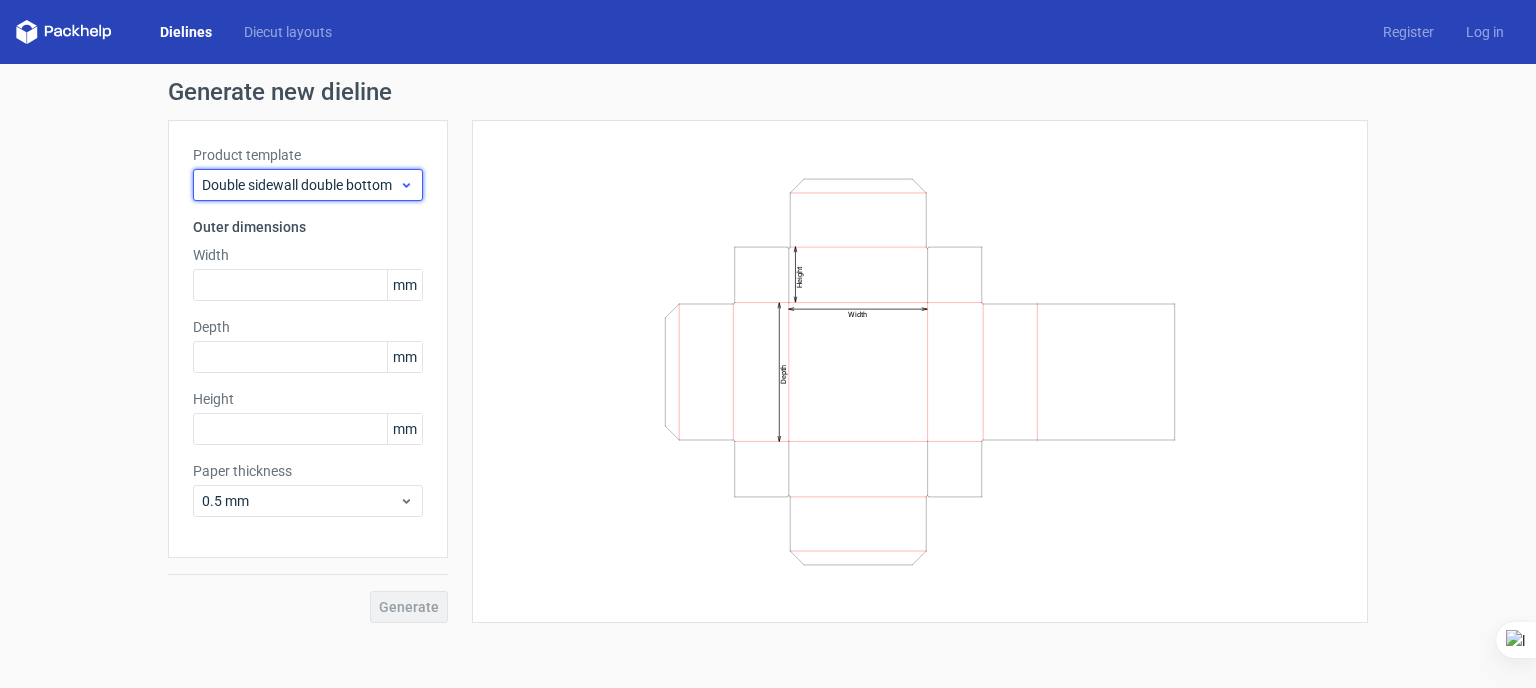 click on "Double sidewall double bottom" at bounding box center [300, 185] 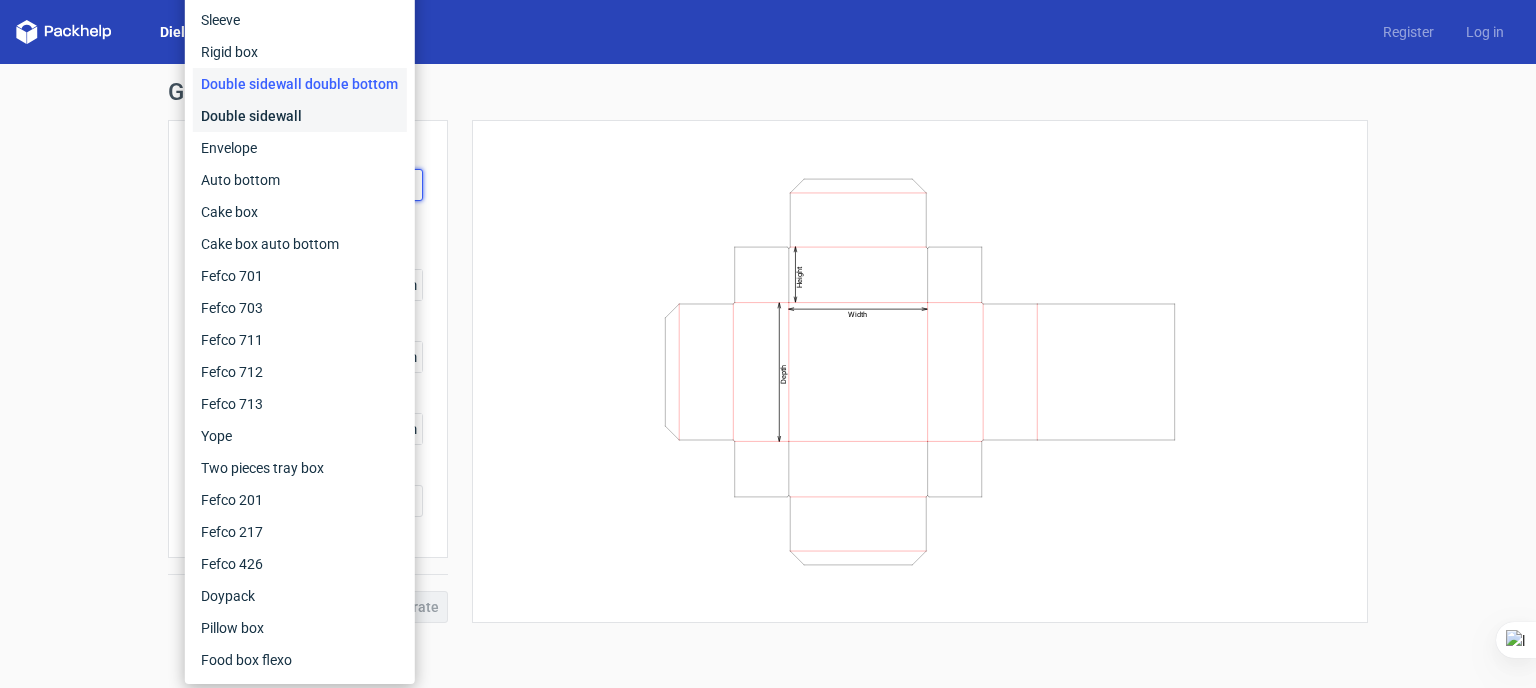 click on "Double sidewall" at bounding box center (300, 116) 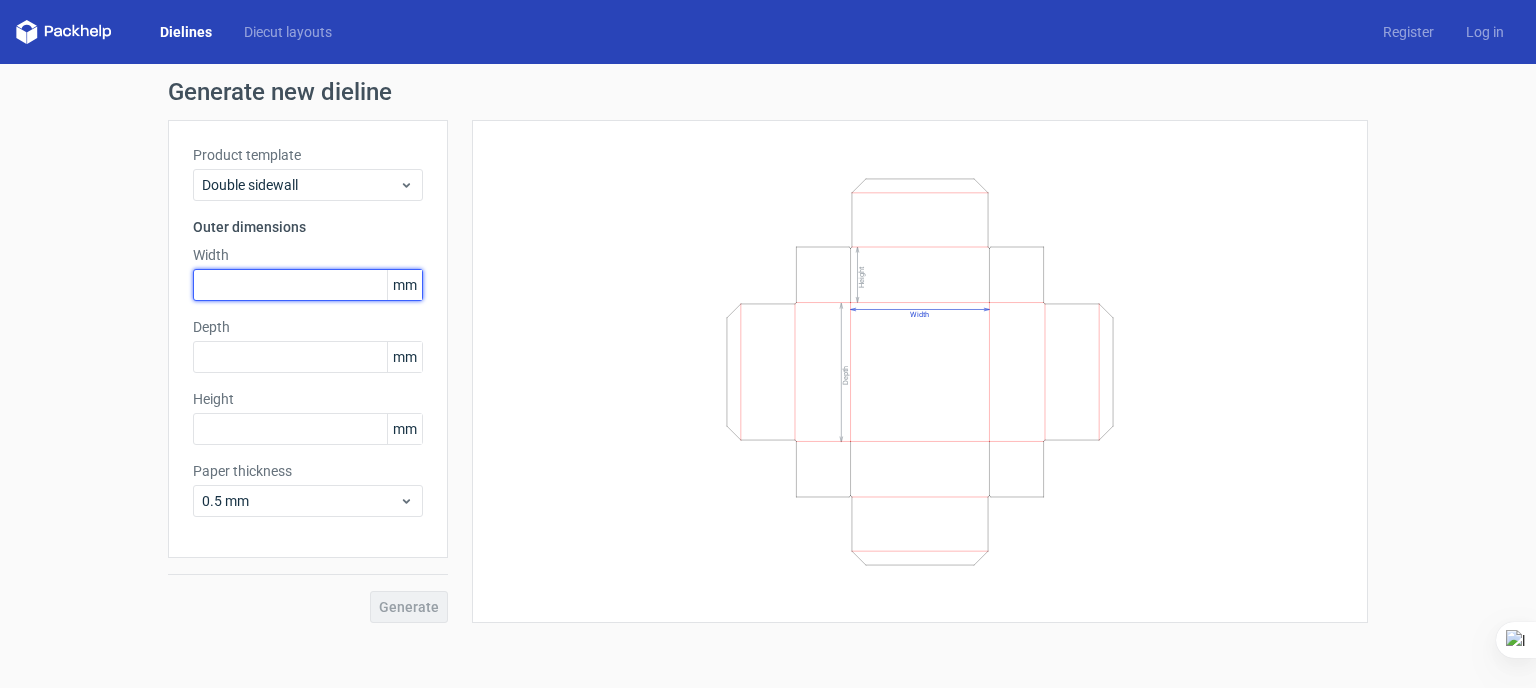 click at bounding box center [308, 285] 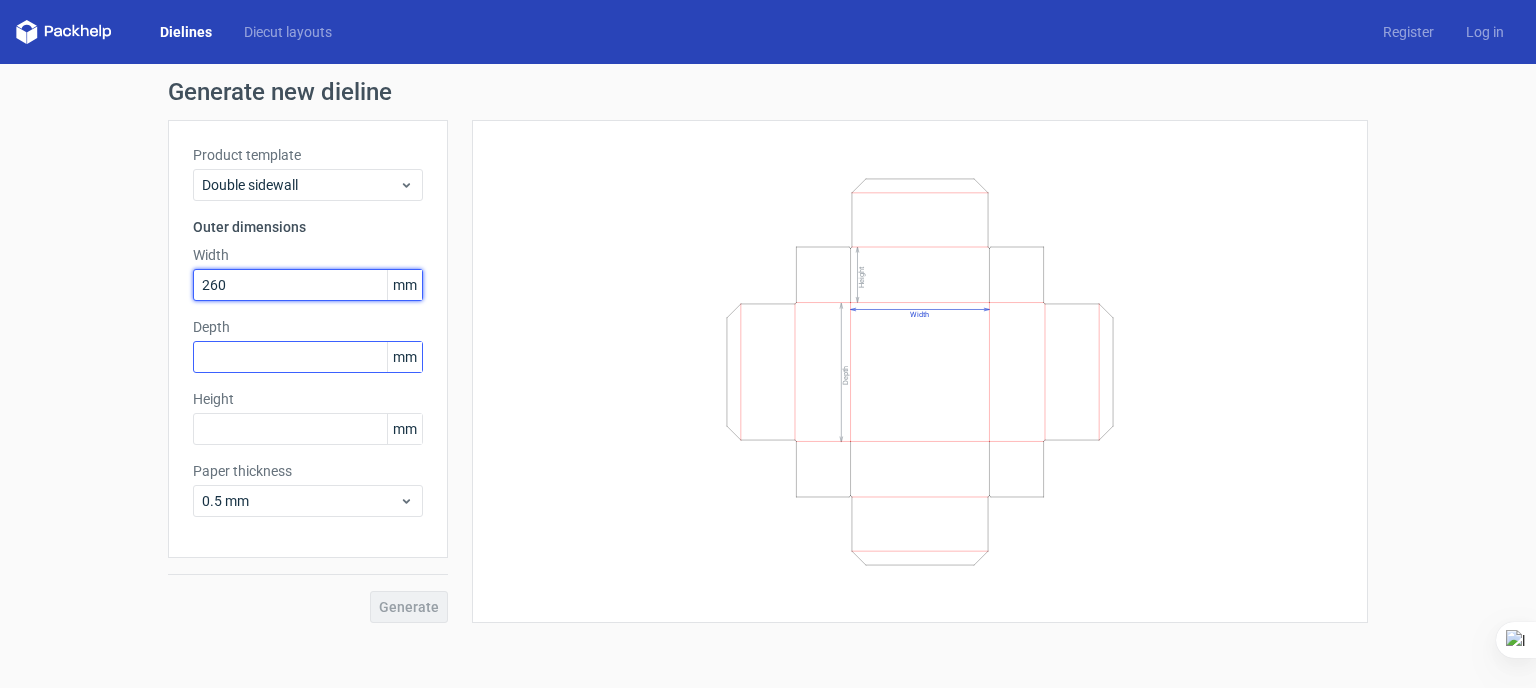 type on "260" 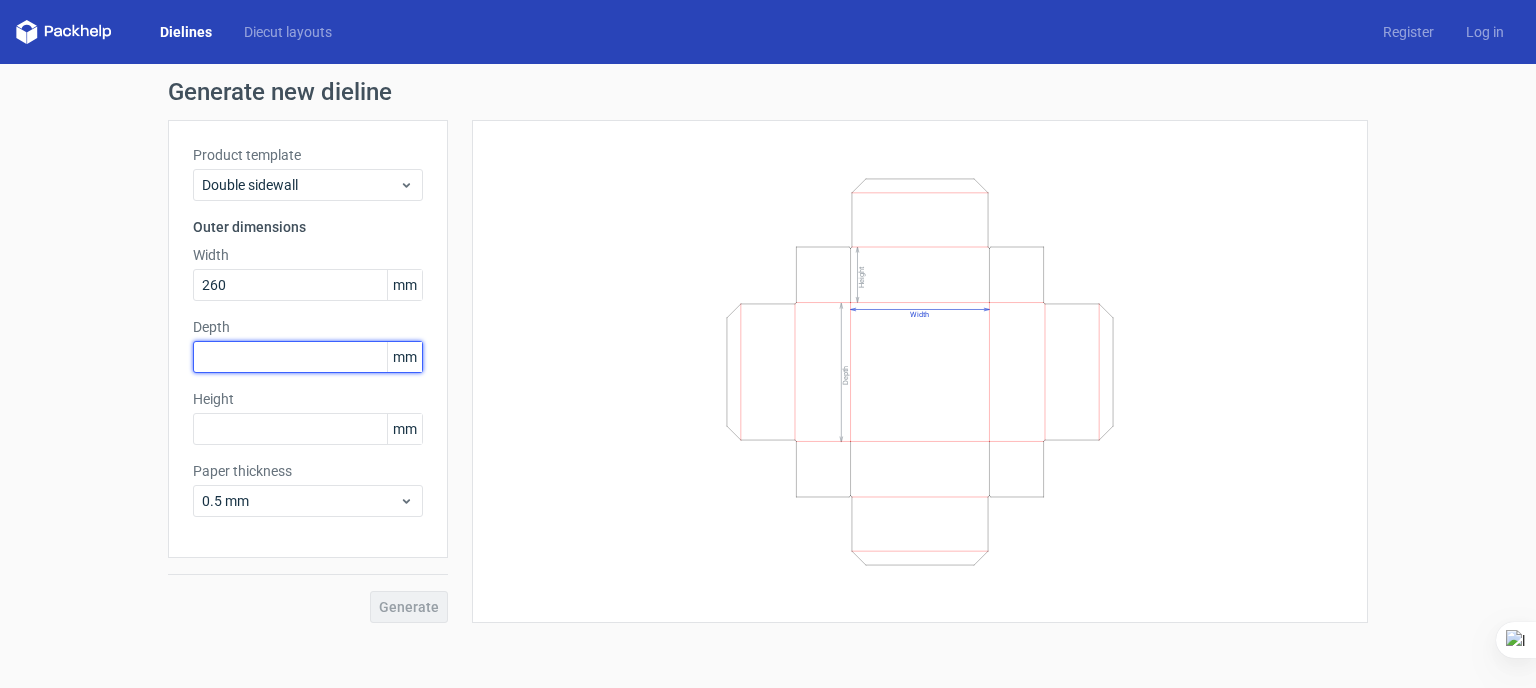 click at bounding box center (308, 357) 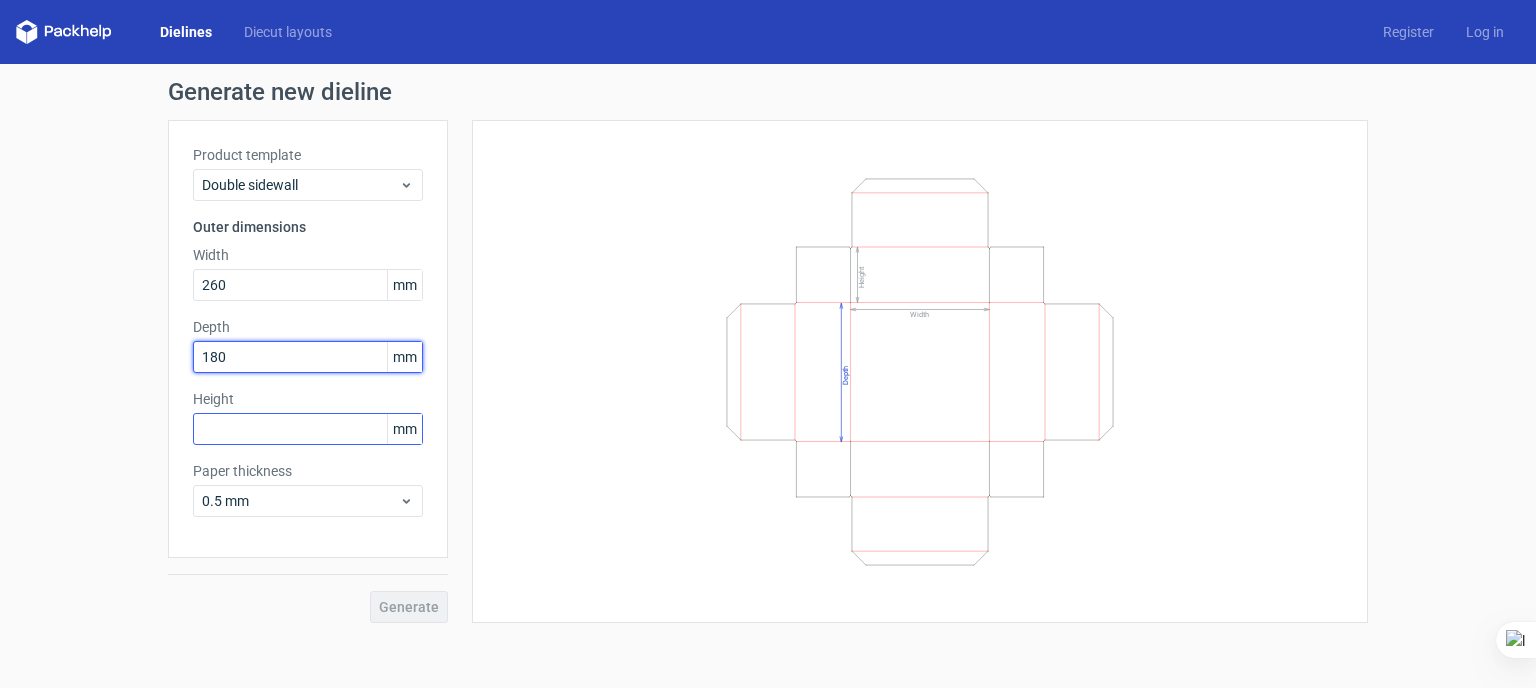 type on "180" 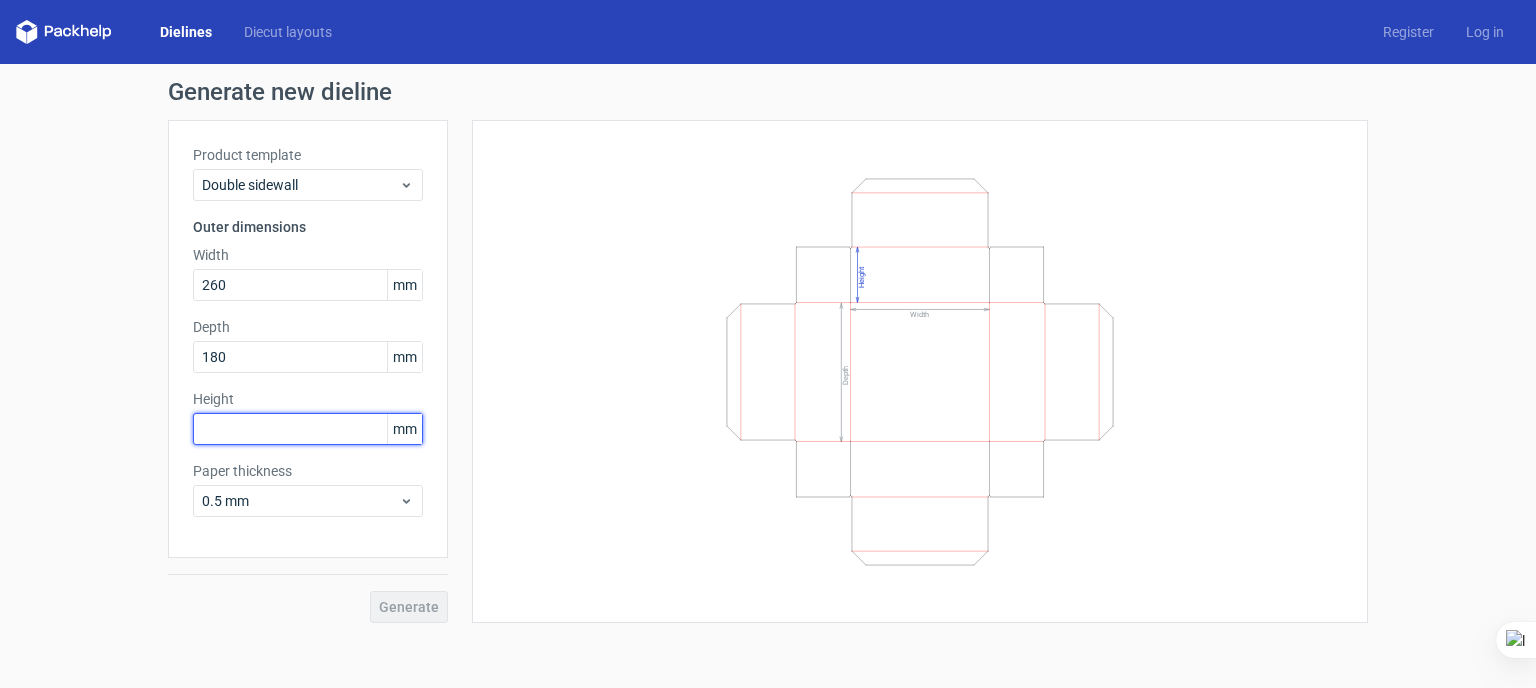 click at bounding box center (308, 429) 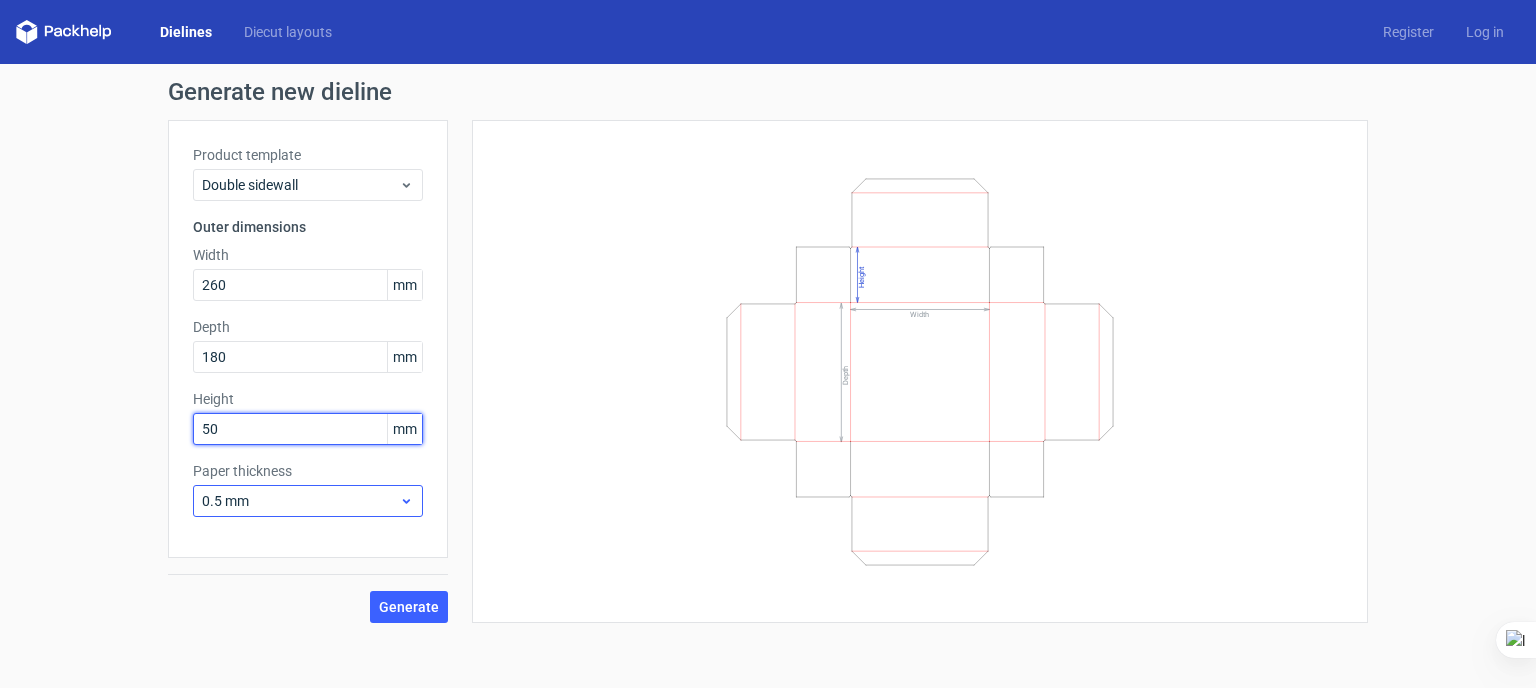 type on "50" 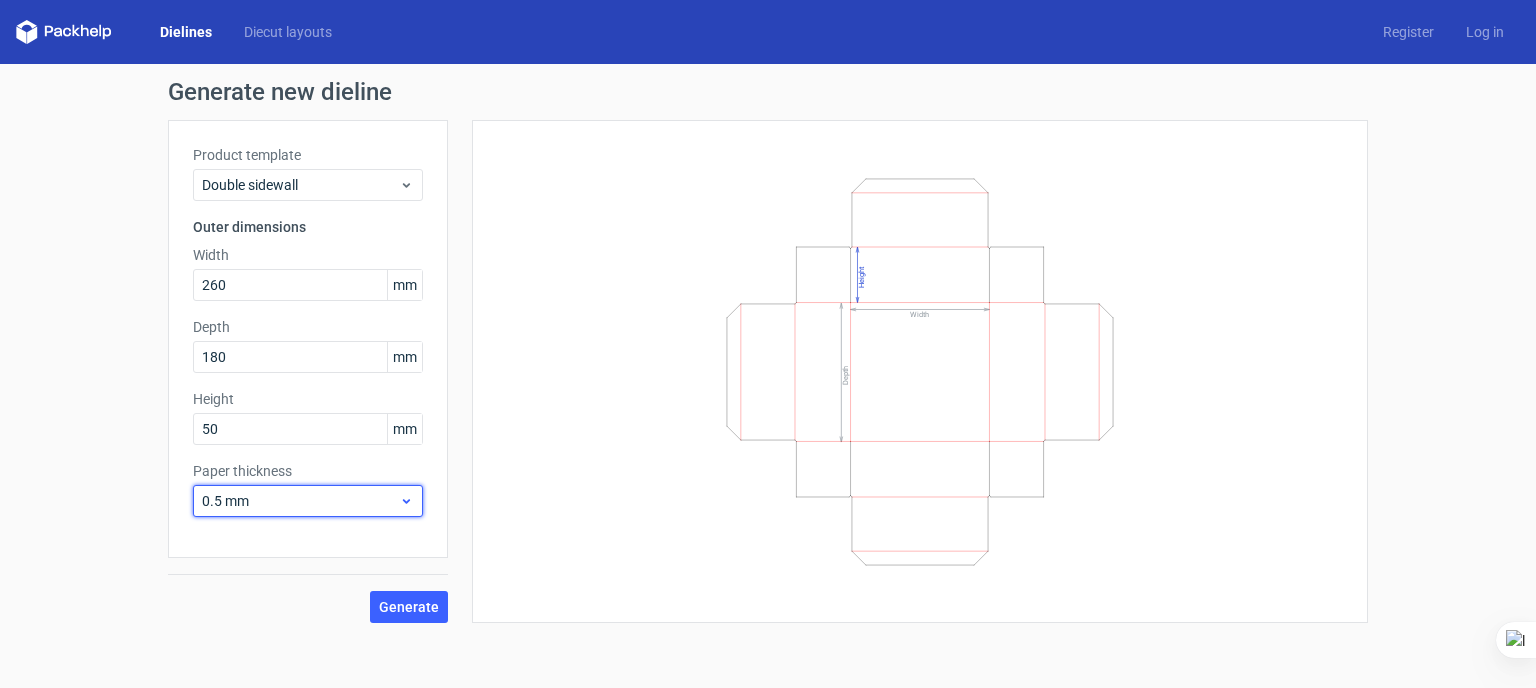 click on "0.5 mm" at bounding box center [300, 501] 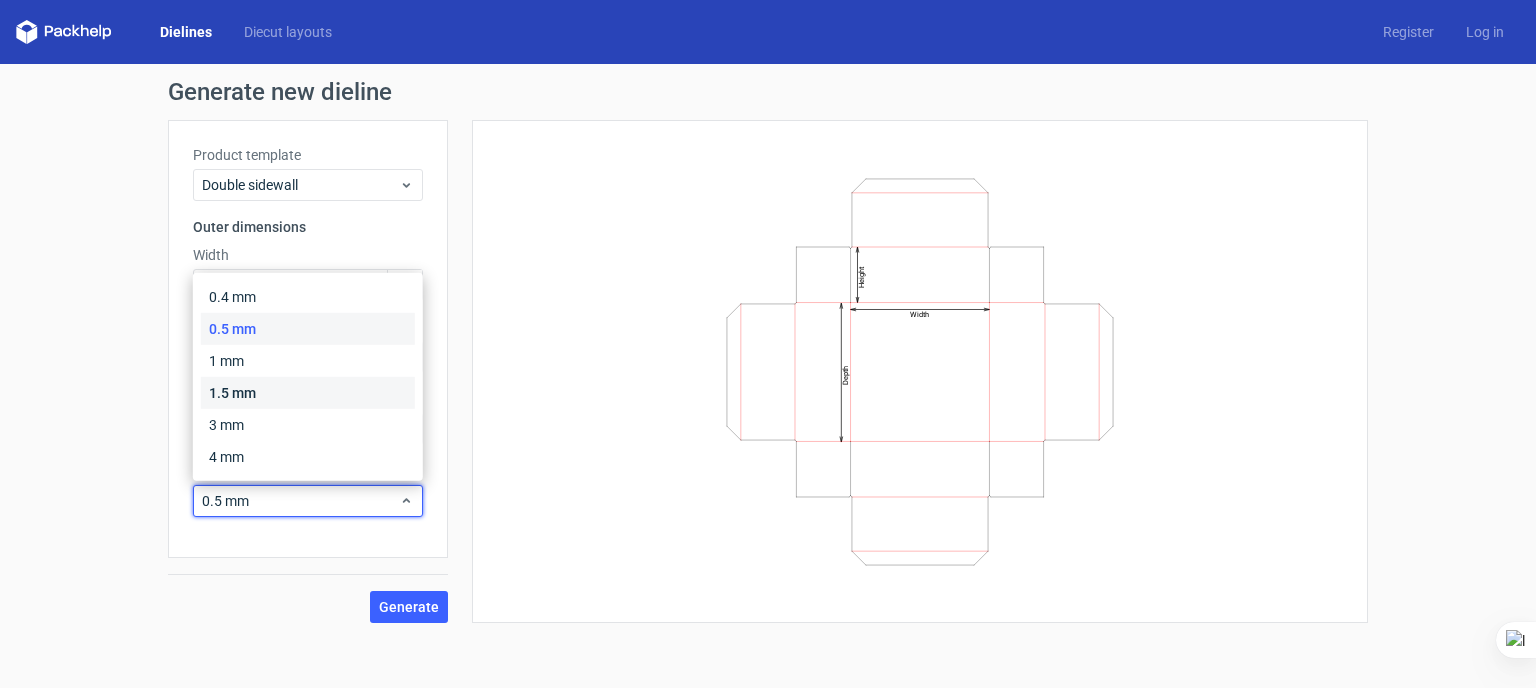 click on "1.5 mm" at bounding box center [308, 393] 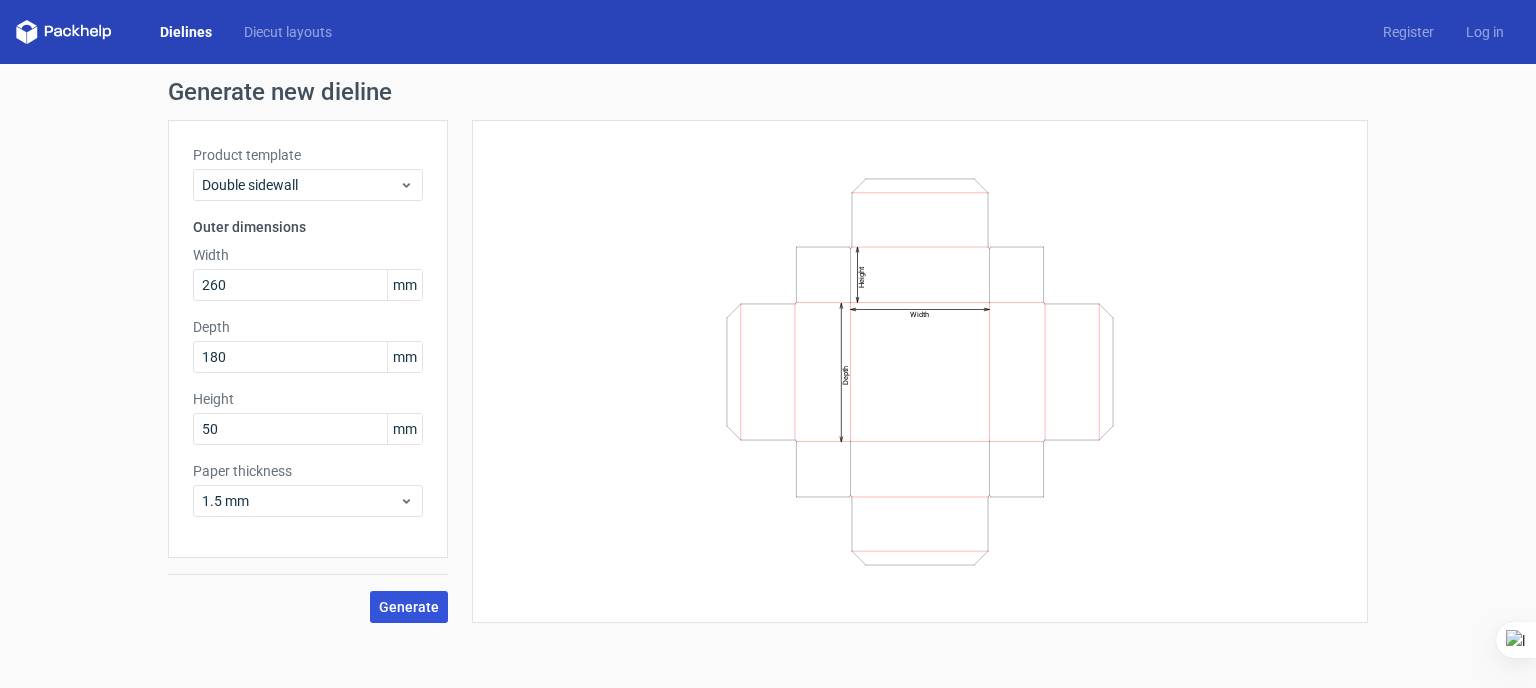 click on "Generate" at bounding box center (409, 607) 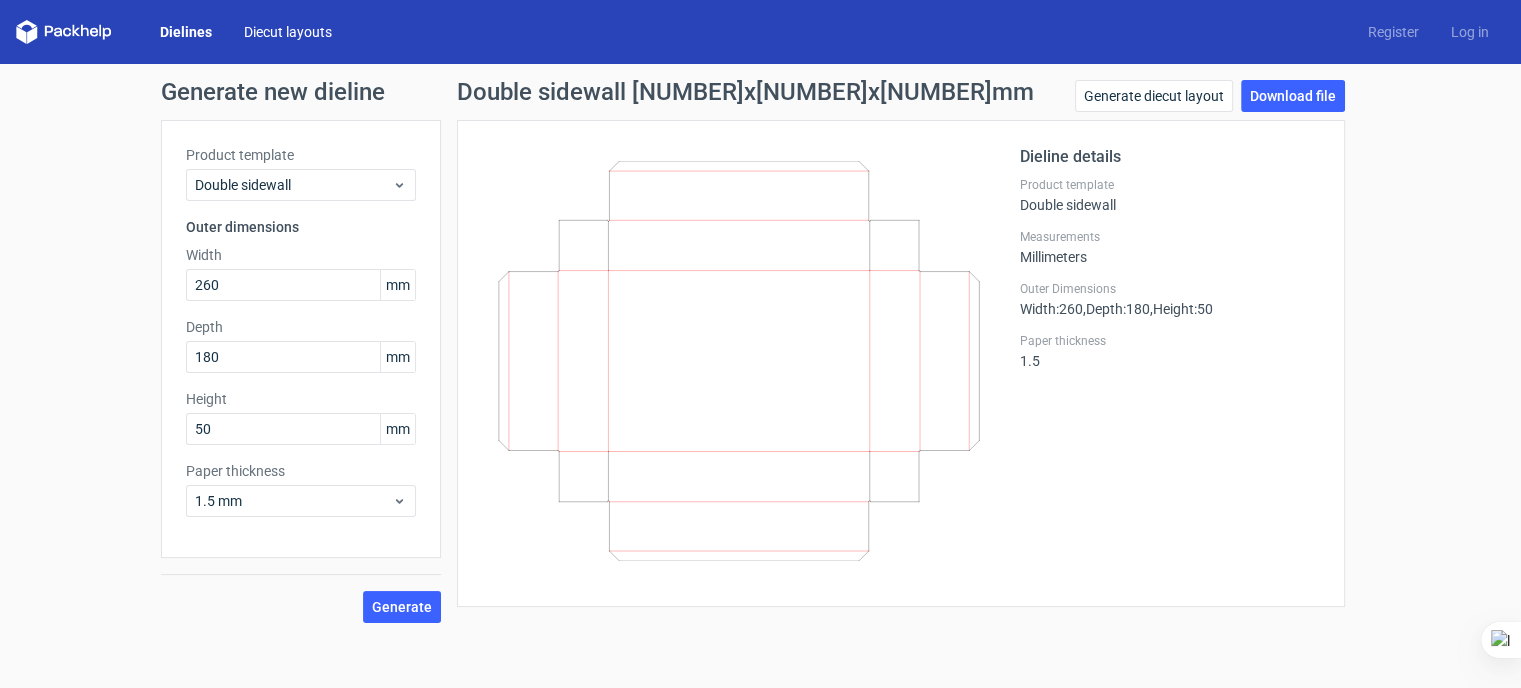 click on "Diecut layouts" at bounding box center [288, 32] 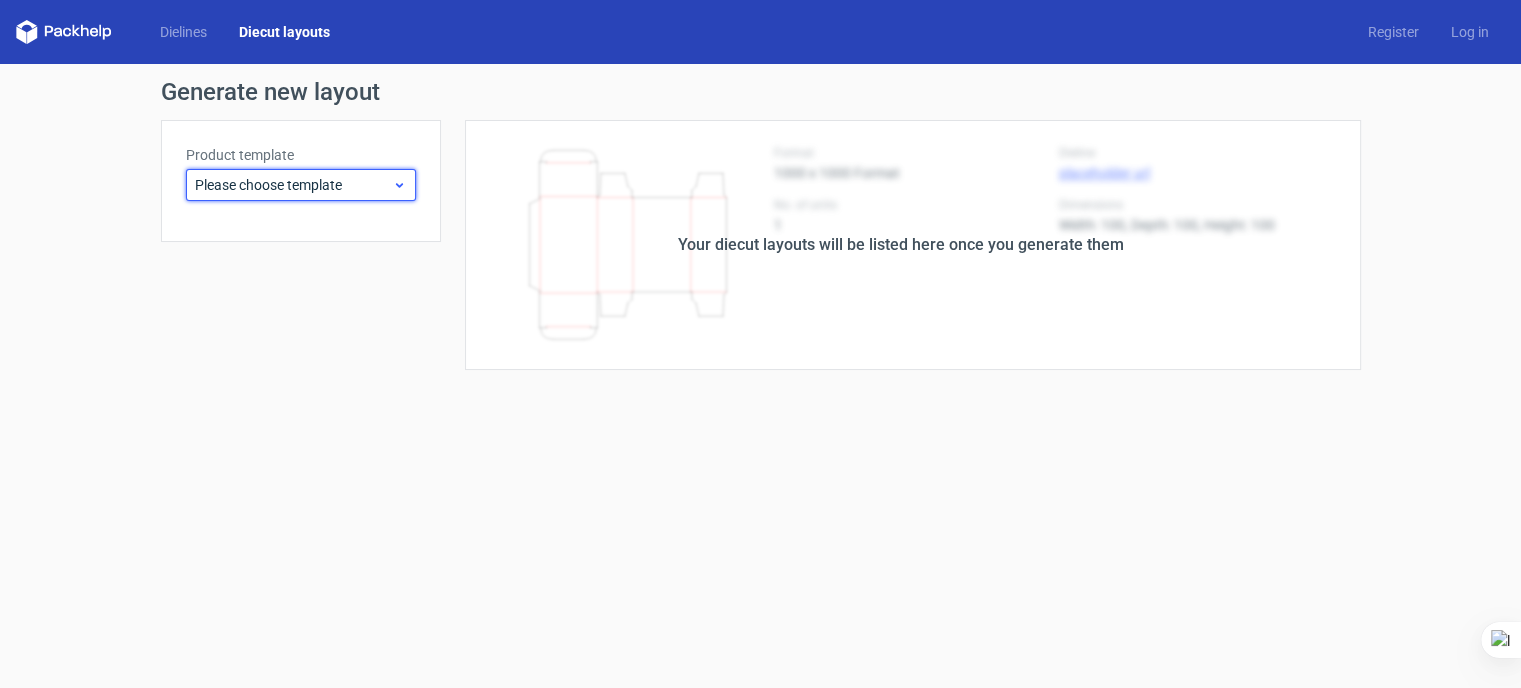 click on "Please choose template" at bounding box center [293, 185] 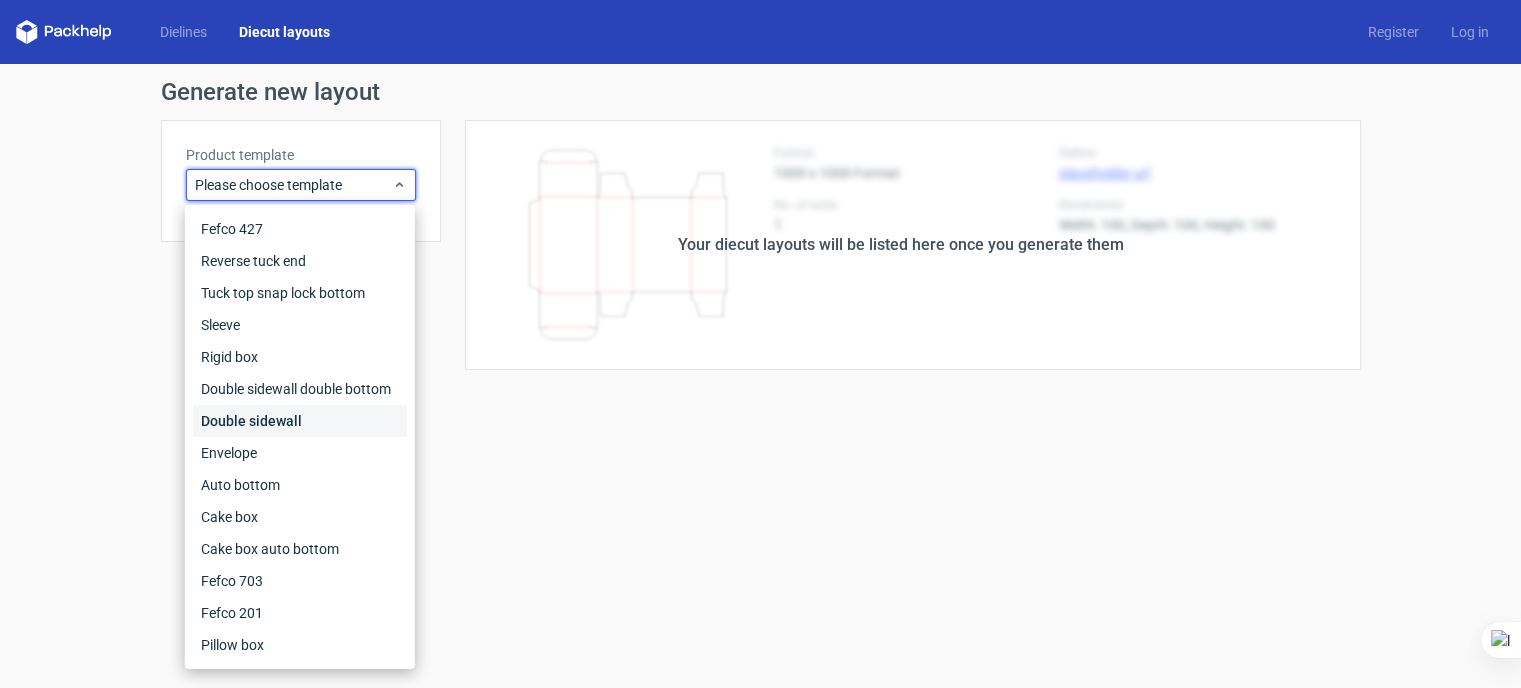 click on "Double sidewall" at bounding box center [300, 421] 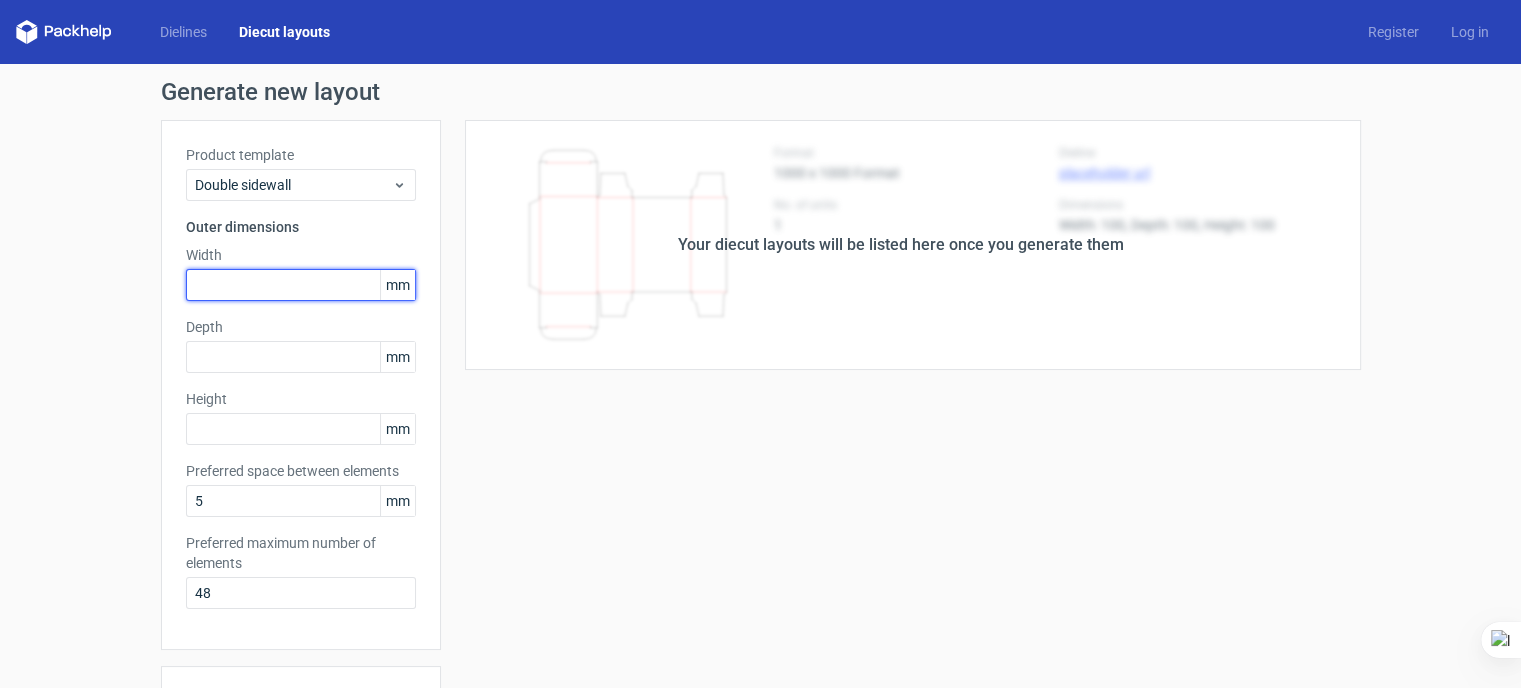 click at bounding box center [301, 285] 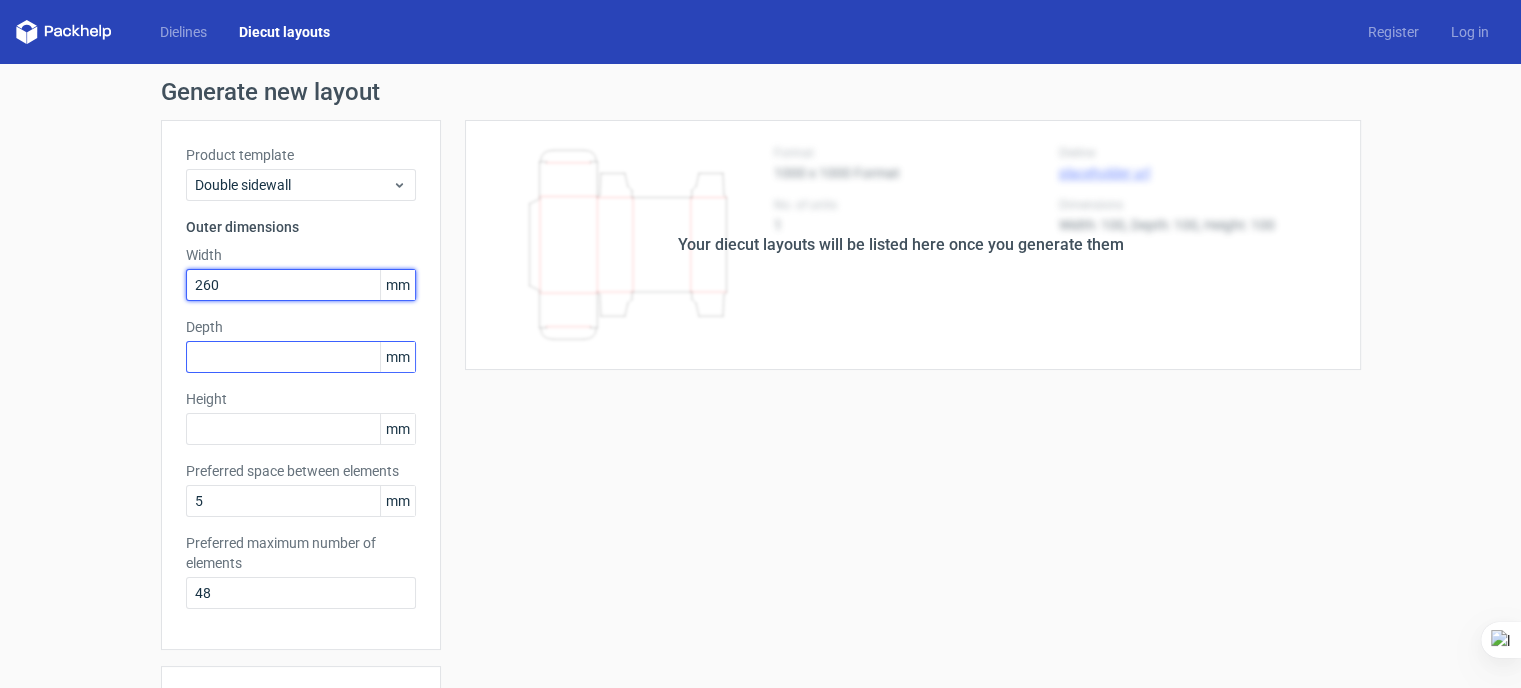 type on "260" 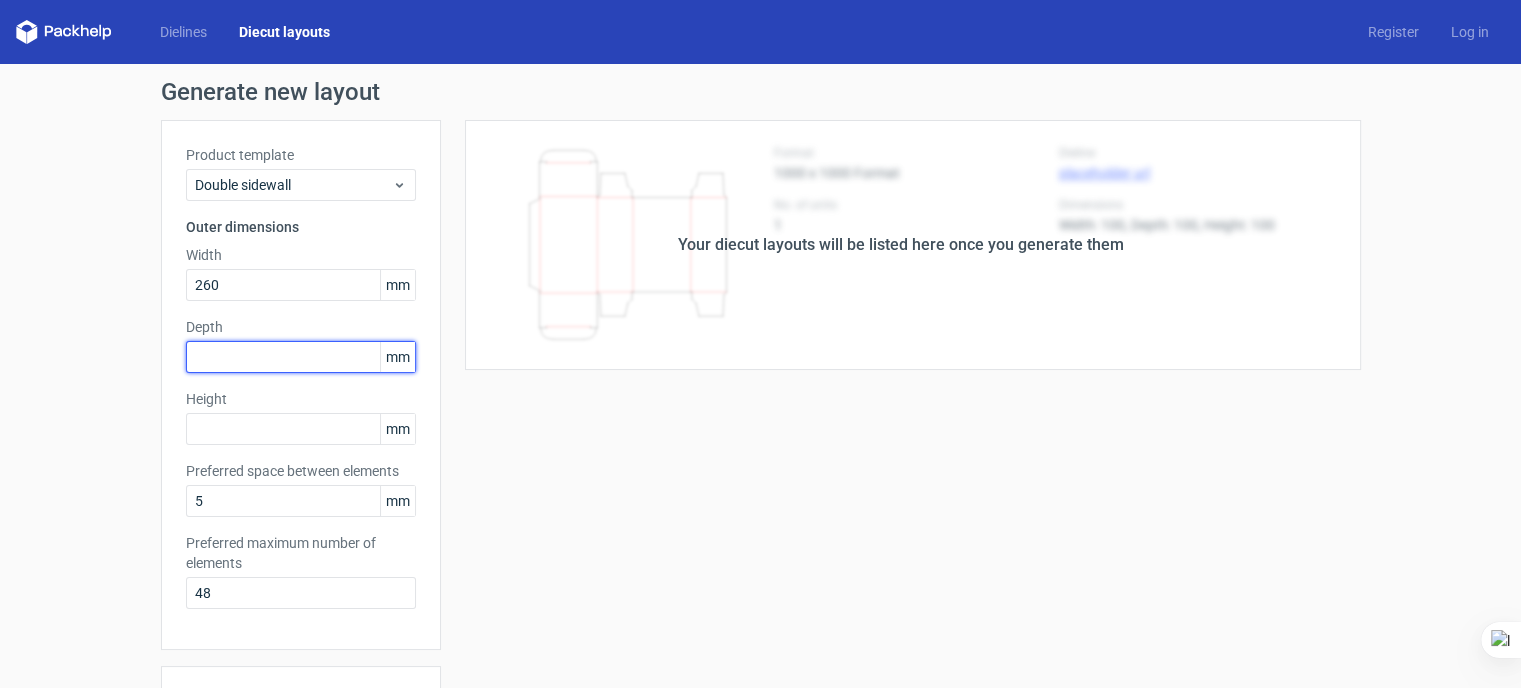 click at bounding box center (301, 357) 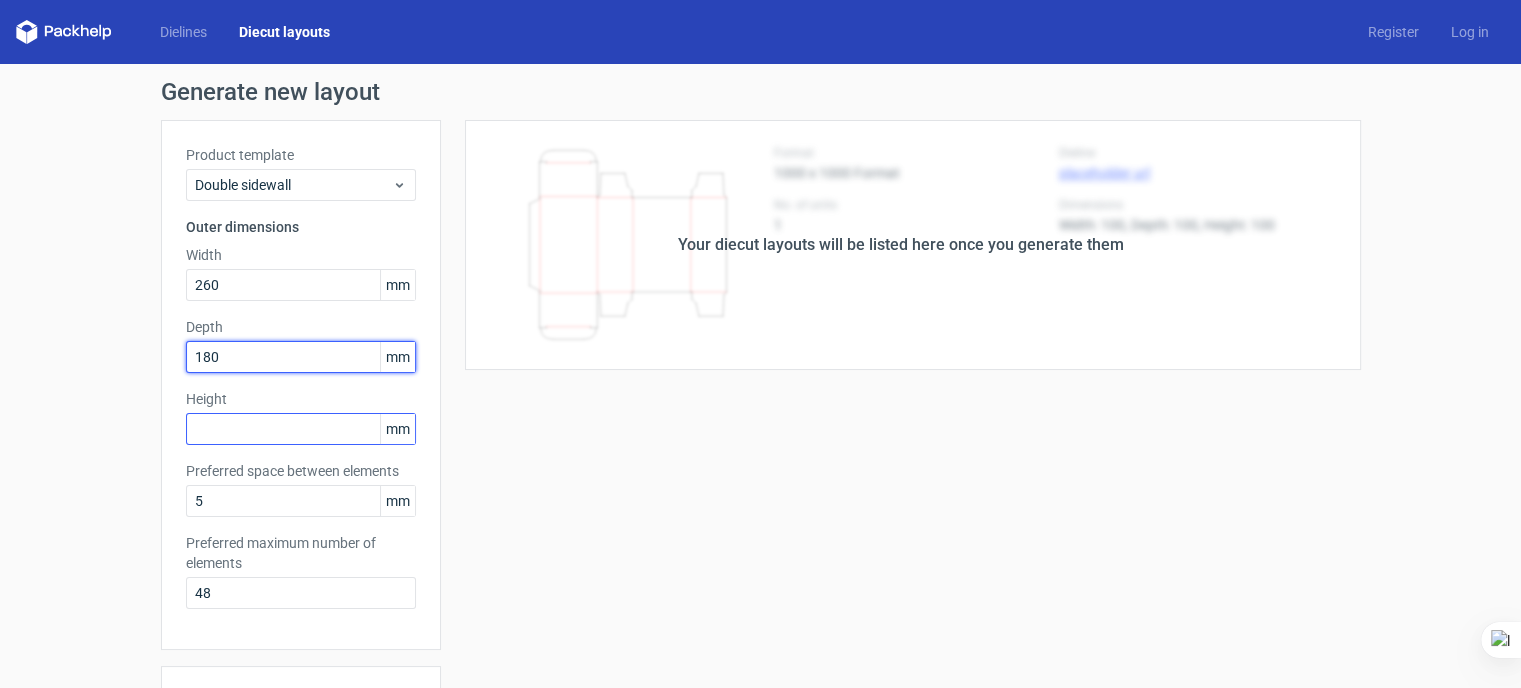 type on "180" 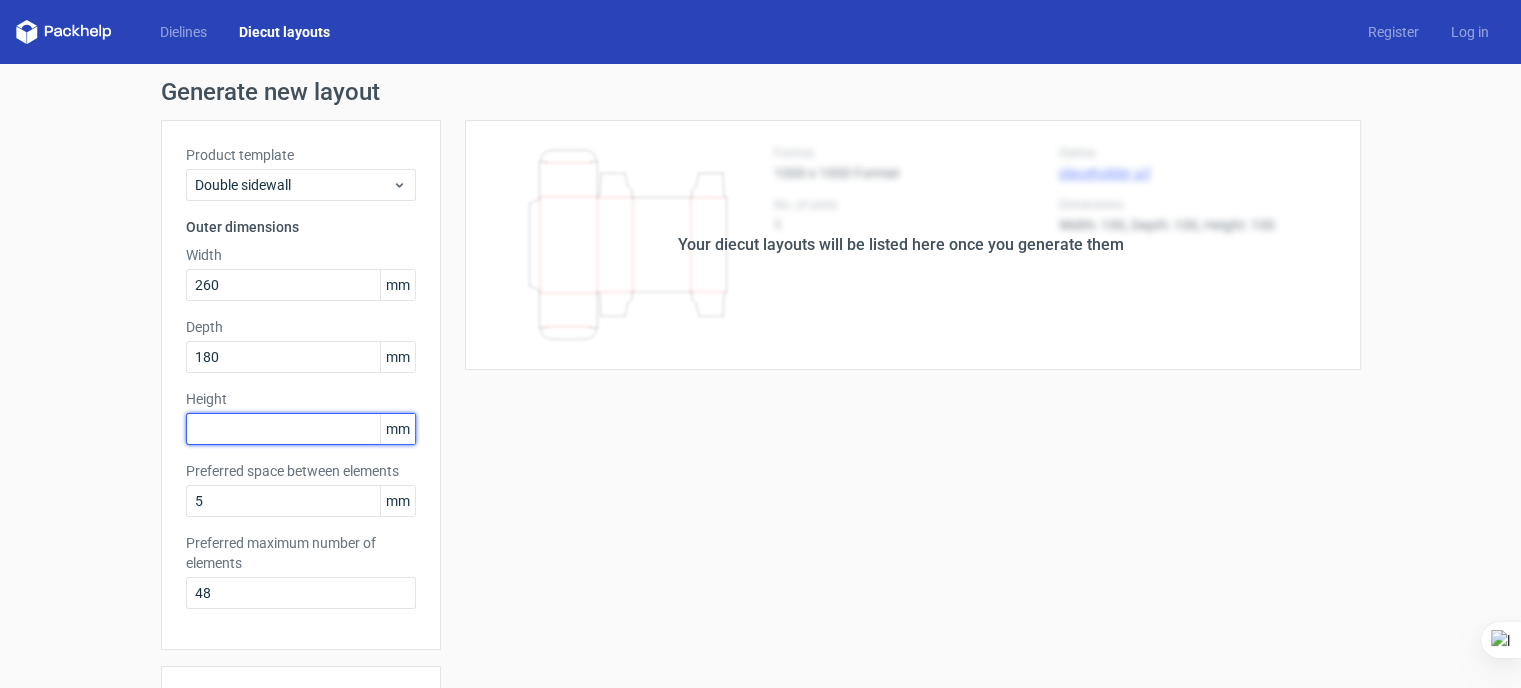 click at bounding box center (301, 429) 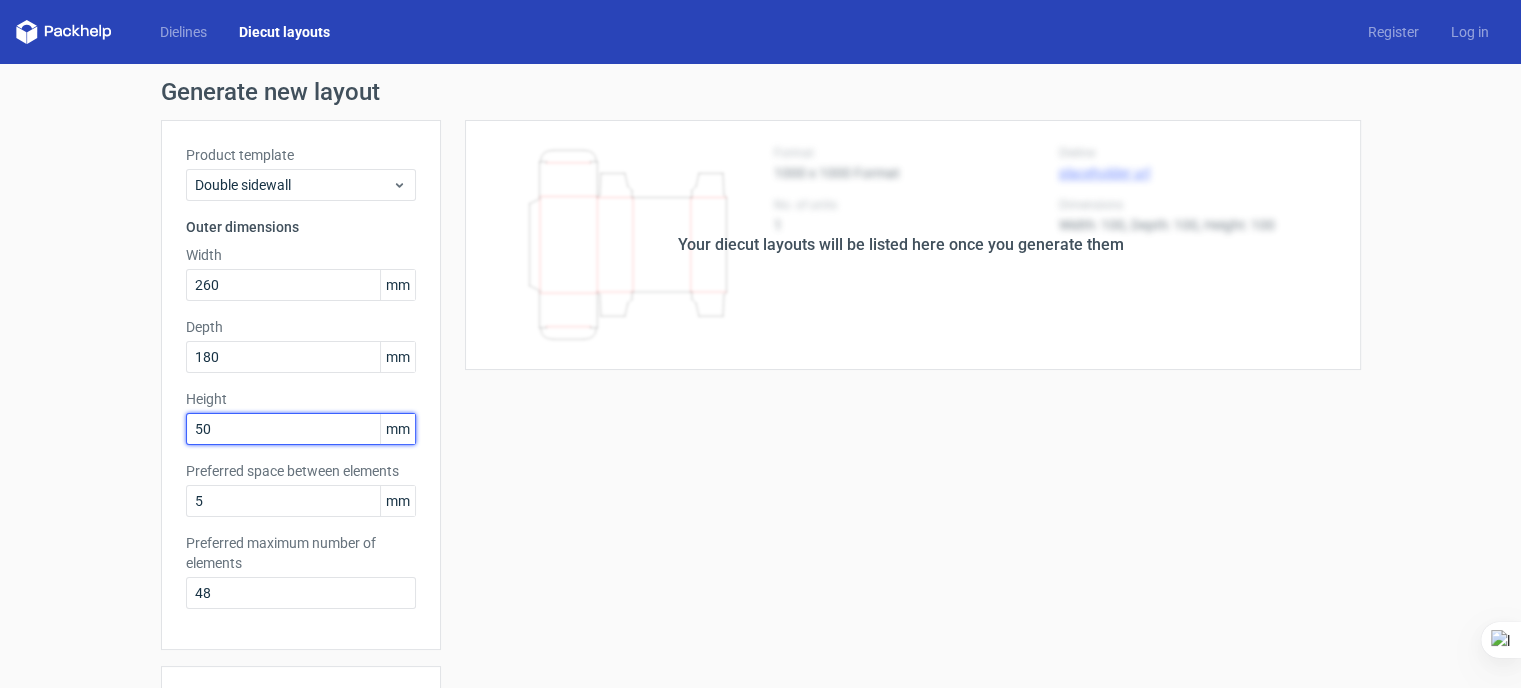 type on "50" 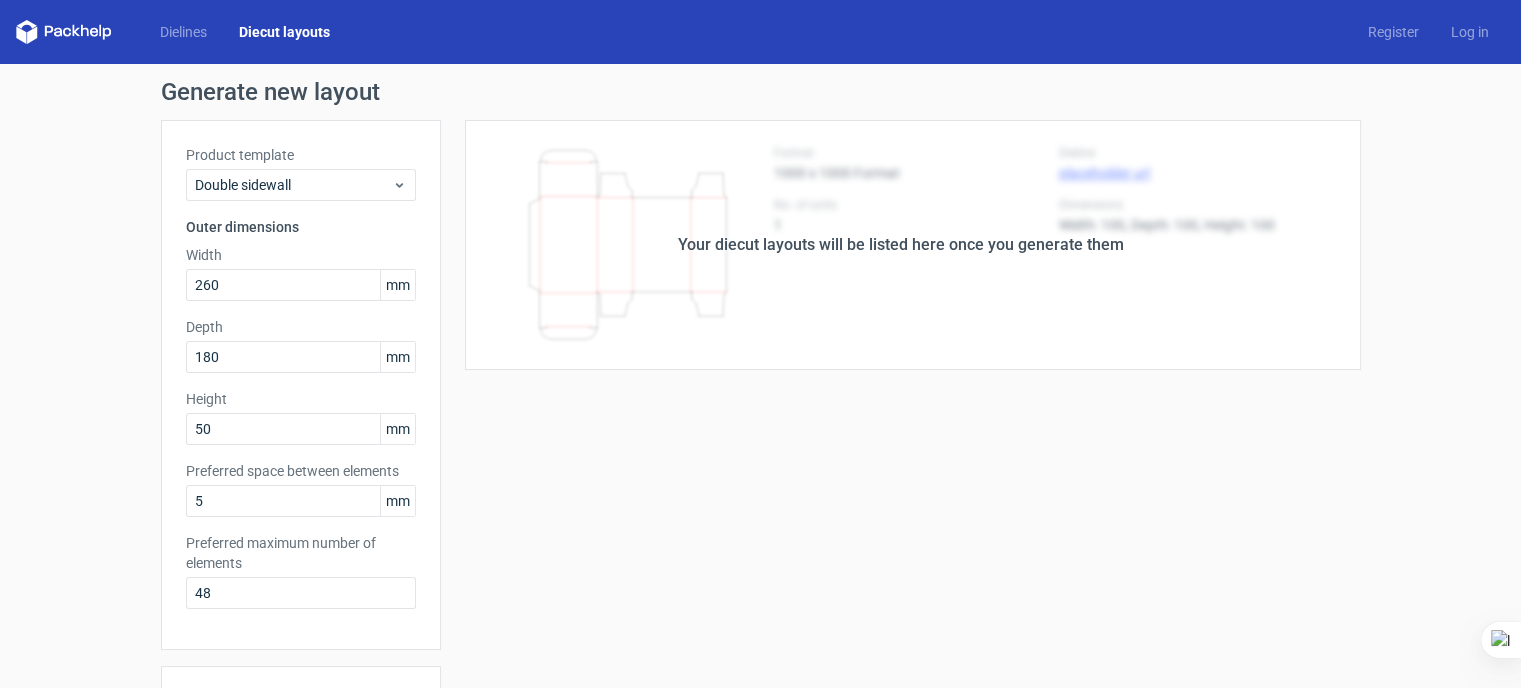 click on "Preferred maximum number of elements" at bounding box center [301, 553] 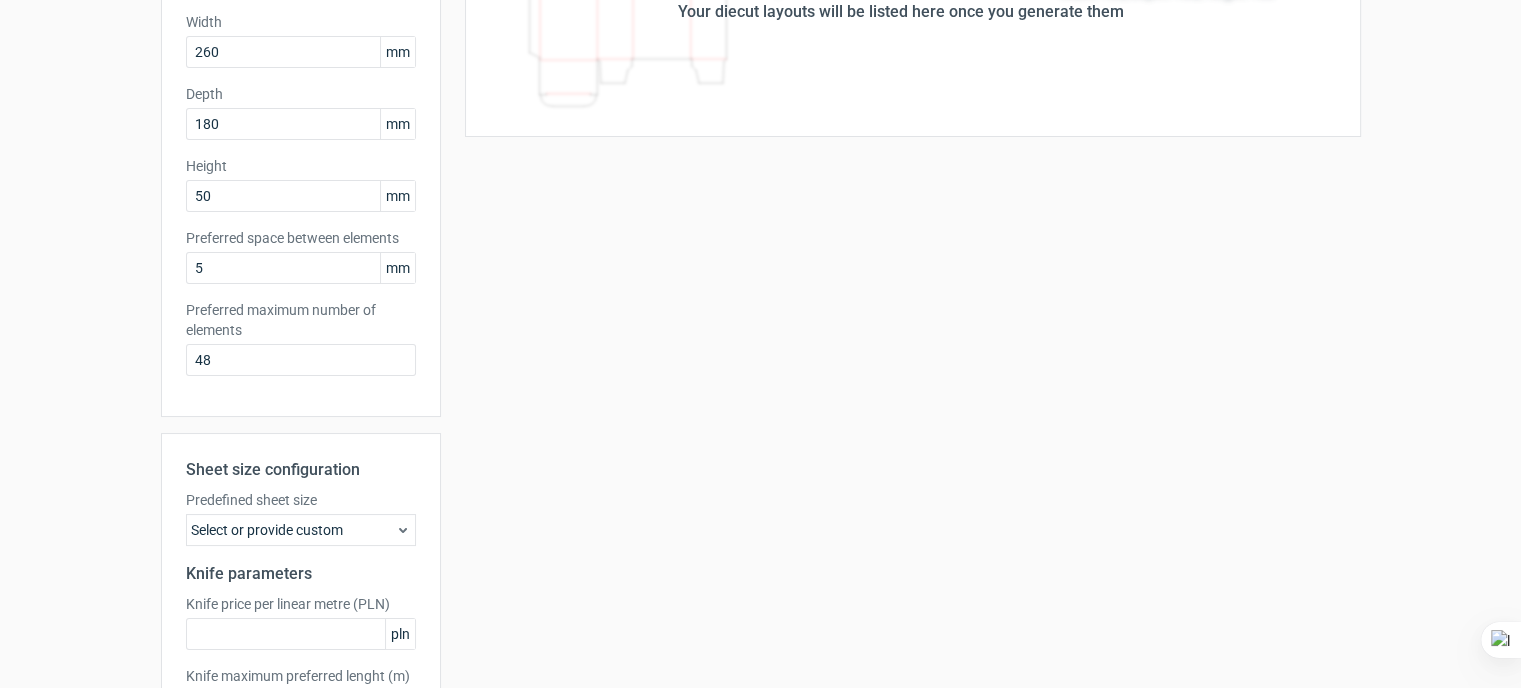 scroll, scrollTop: 388, scrollLeft: 0, axis: vertical 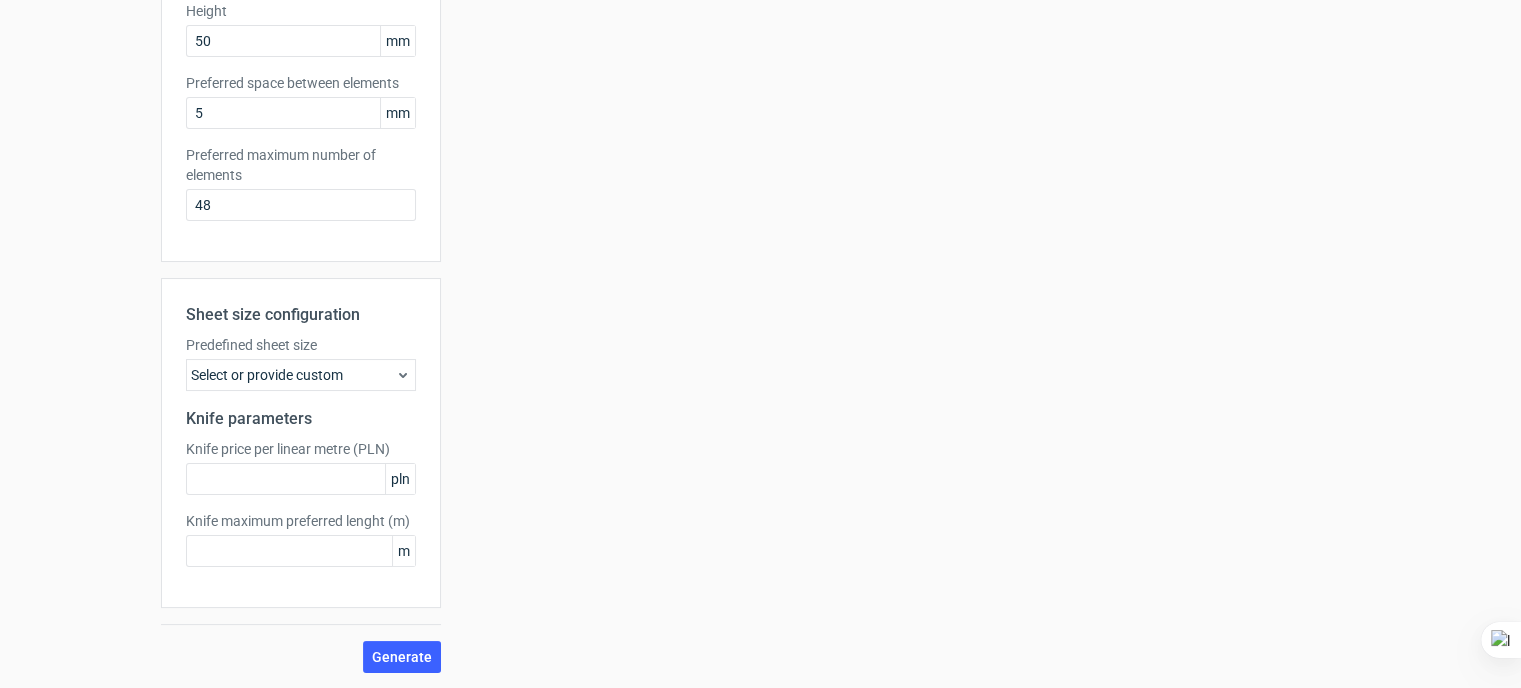 click on "Select or provide custom" at bounding box center [301, 375] 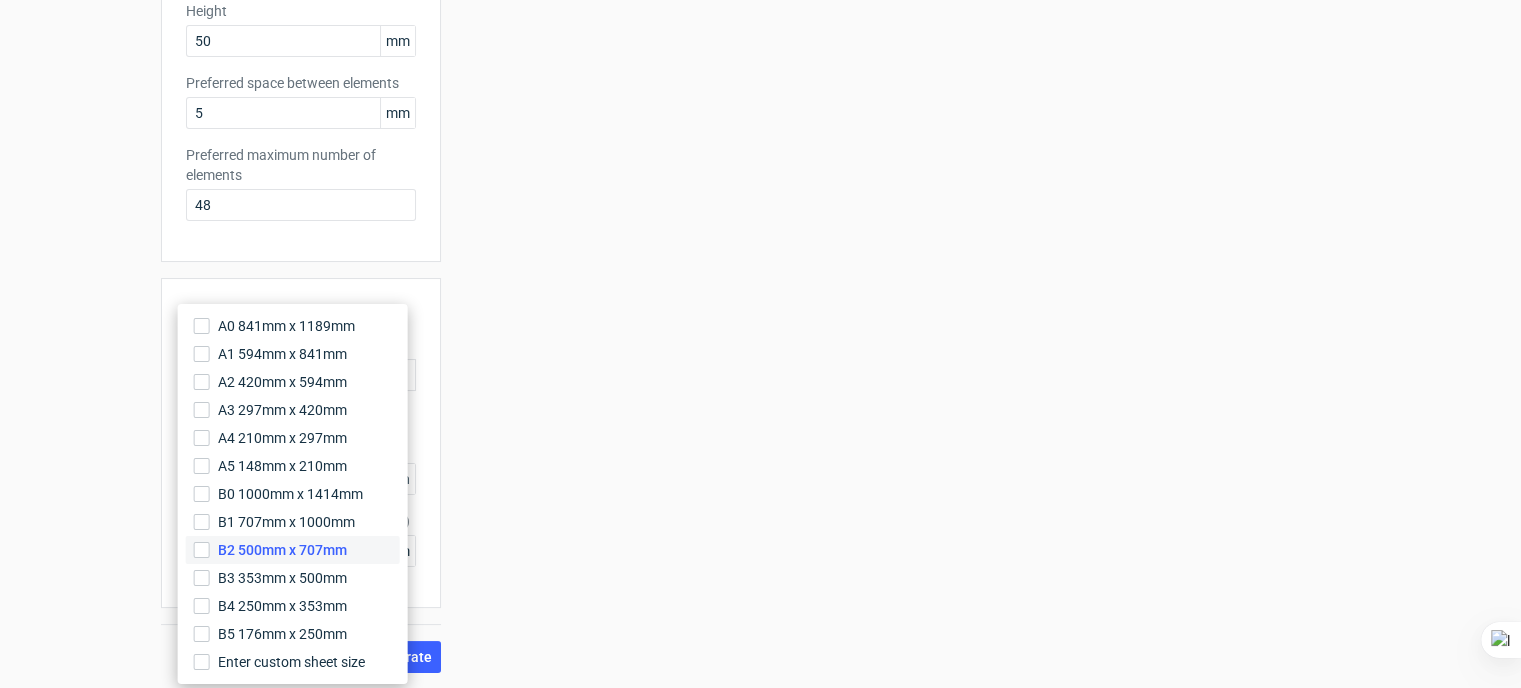 click on "B2 500mm x 707mm" at bounding box center (282, 550) 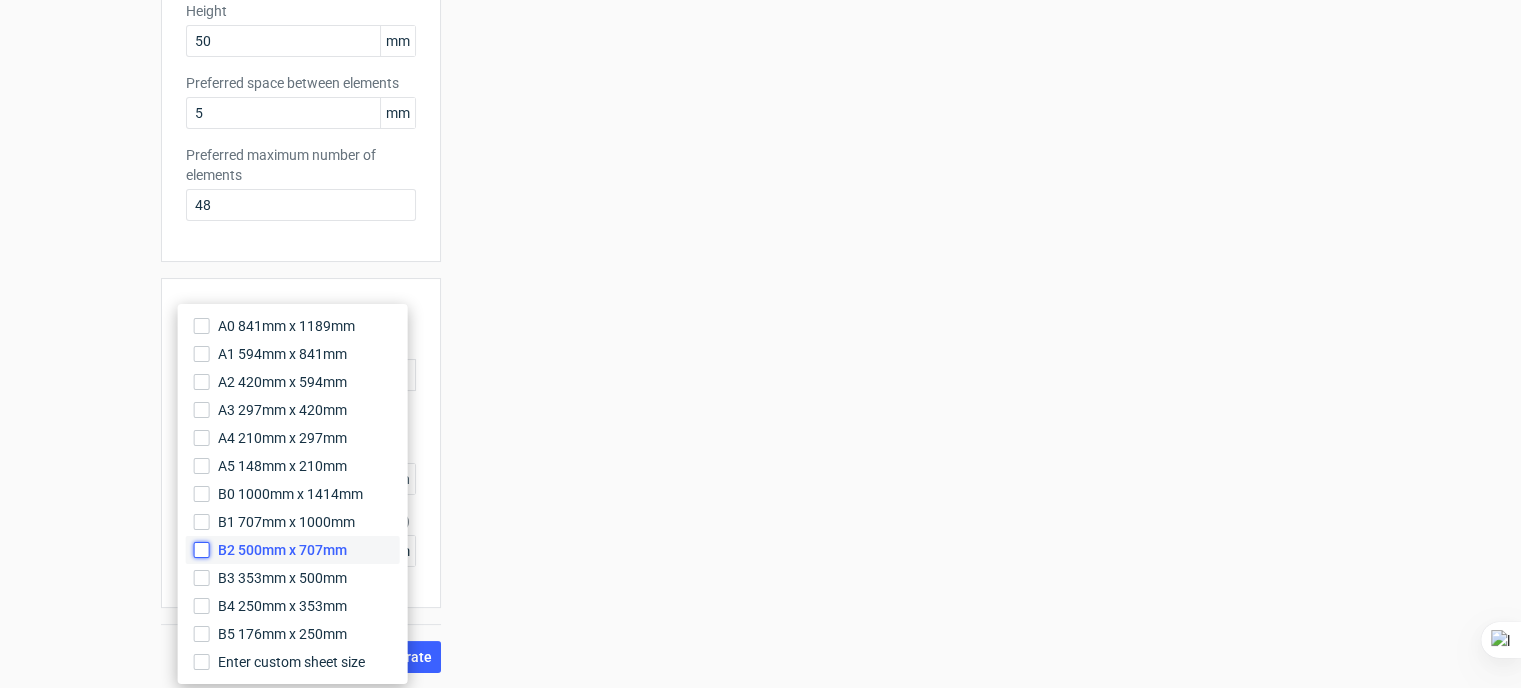 click on "B2 500mm x 707mm" at bounding box center [202, 550] 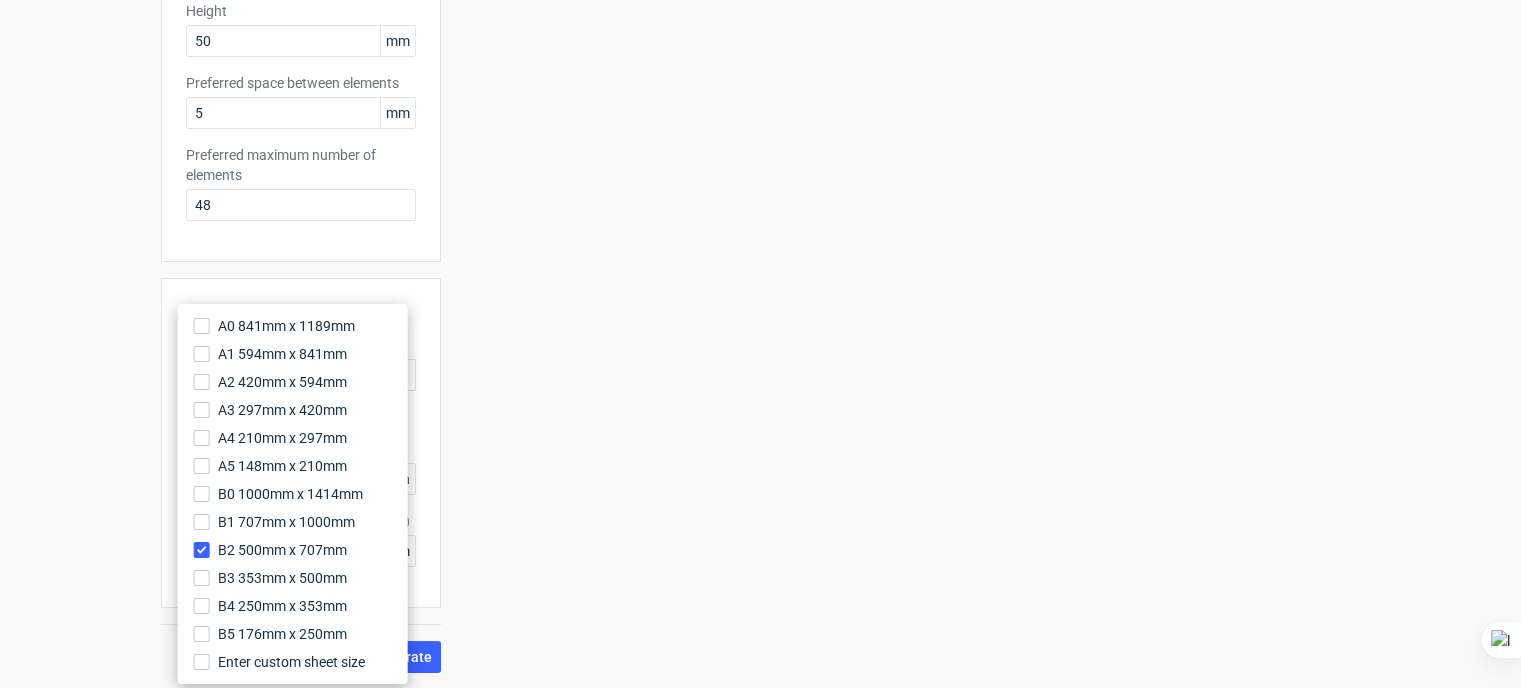 click on "Your diecut layouts will be listed here once you generate them  Height   Depth   Width  Format 1000 x 1000 Format No. of units 1 Dieline placeholder url Dimensions Width: 100, Depth: 100, Height: 100" at bounding box center (901, 202) 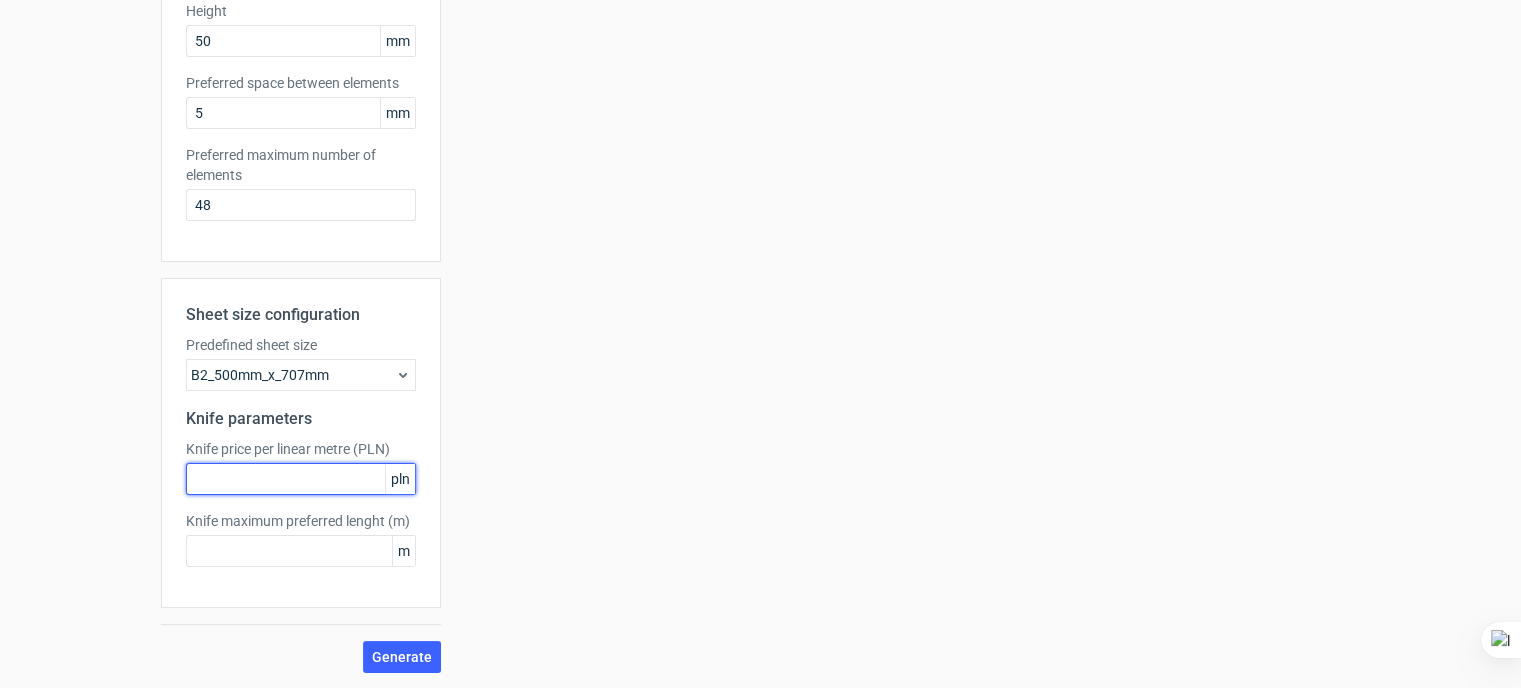 click at bounding box center (301, 479) 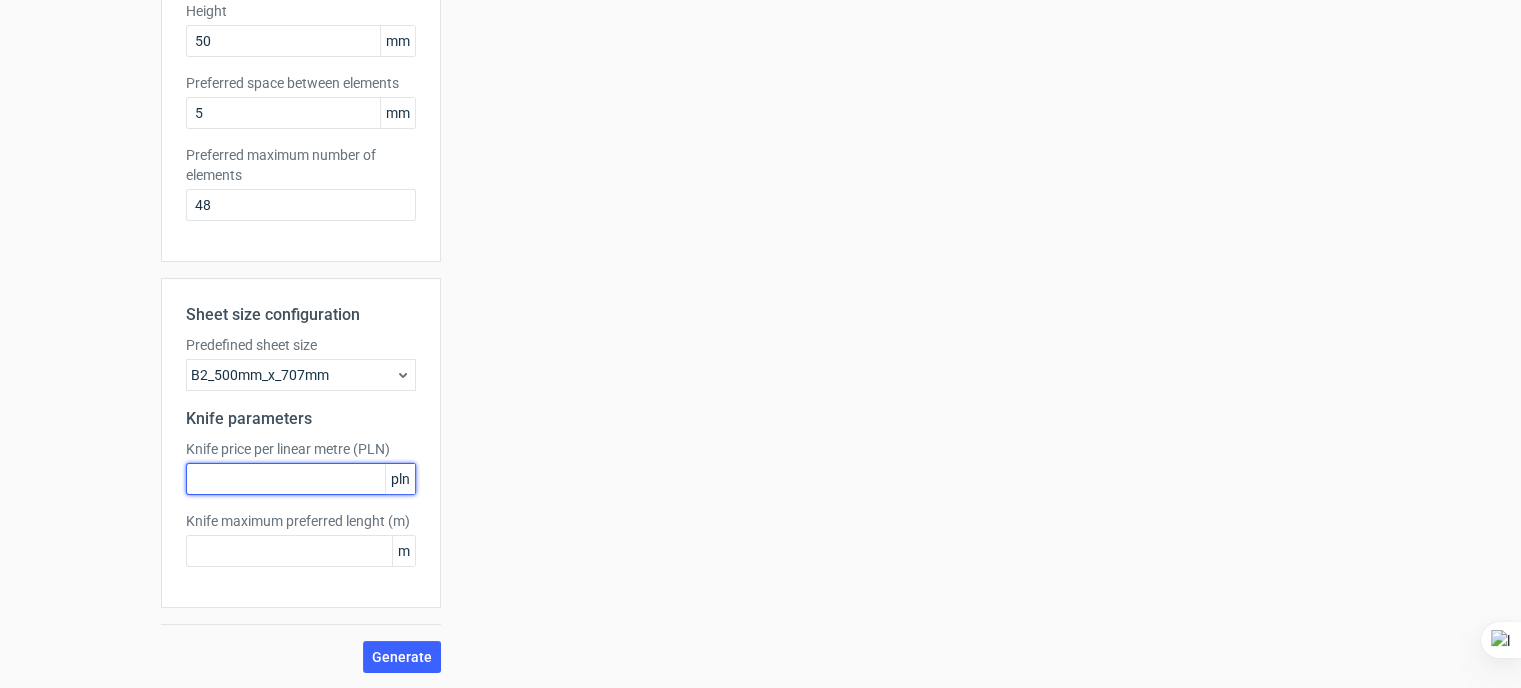 click at bounding box center (301, 479) 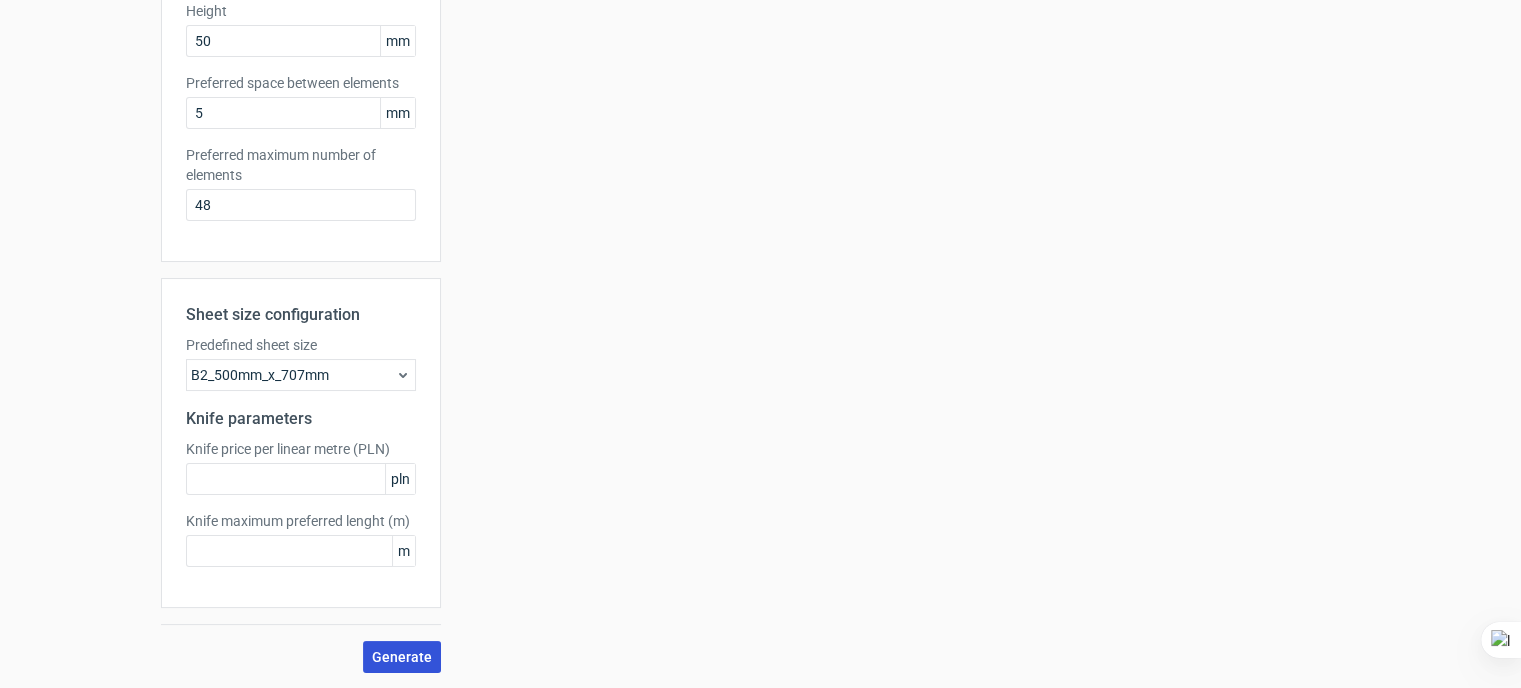 click on "Generate" at bounding box center (402, 657) 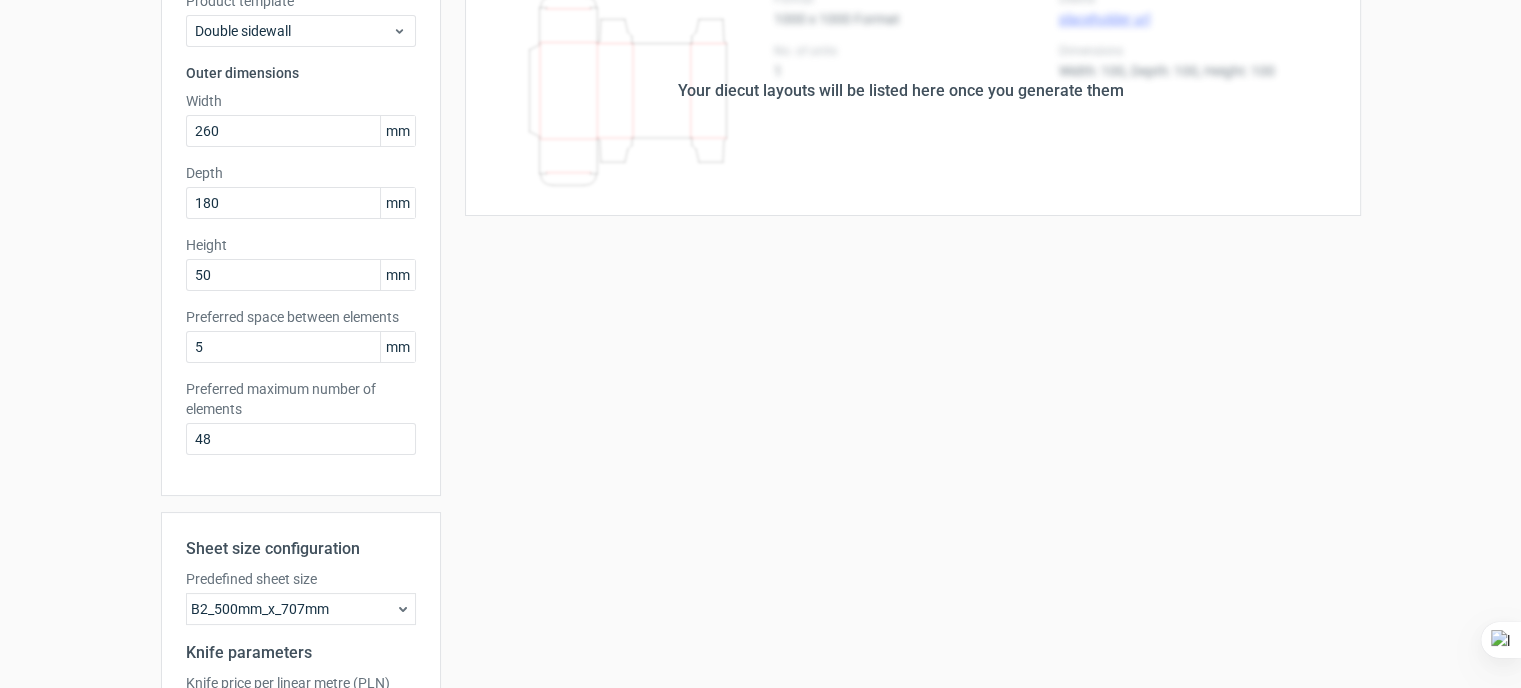 scroll, scrollTop: 0, scrollLeft: 0, axis: both 